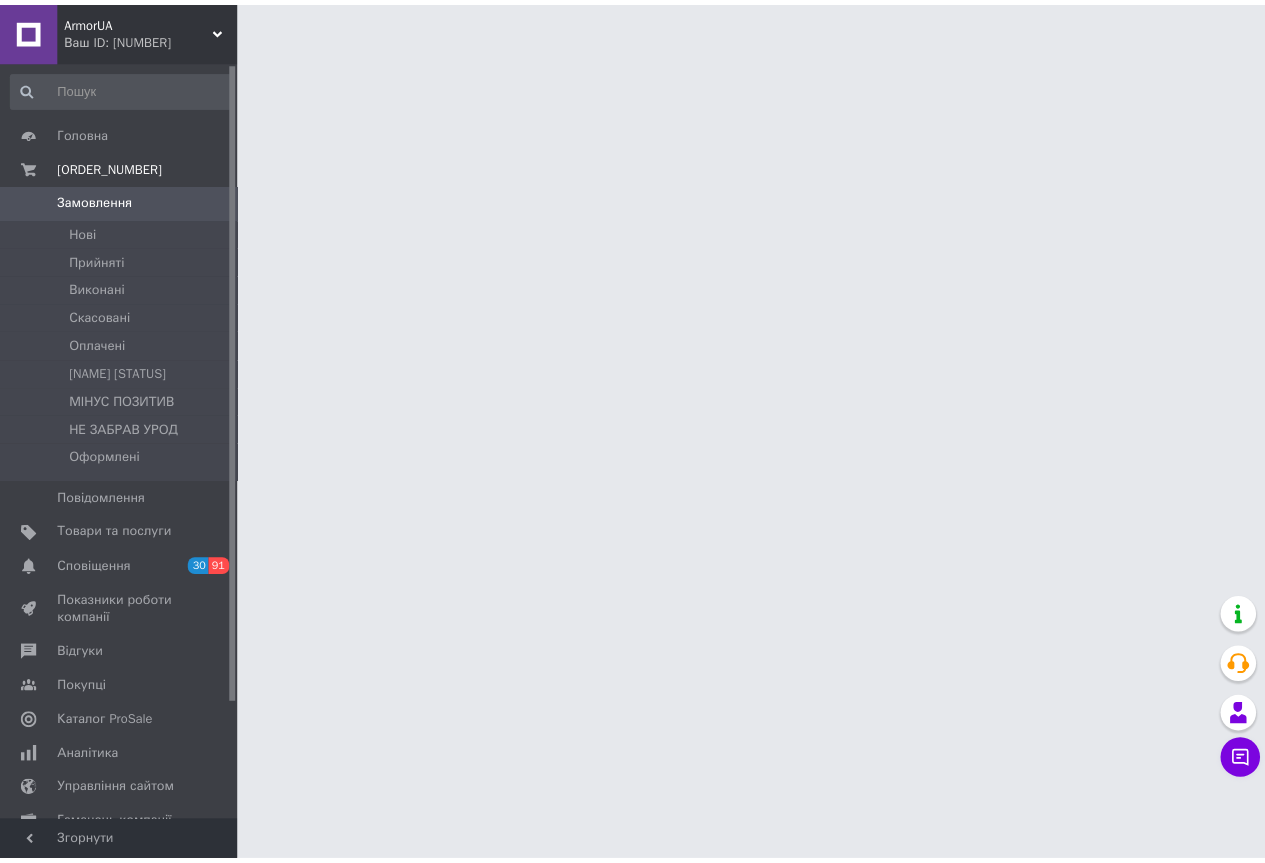 scroll, scrollTop: 0, scrollLeft: 0, axis: both 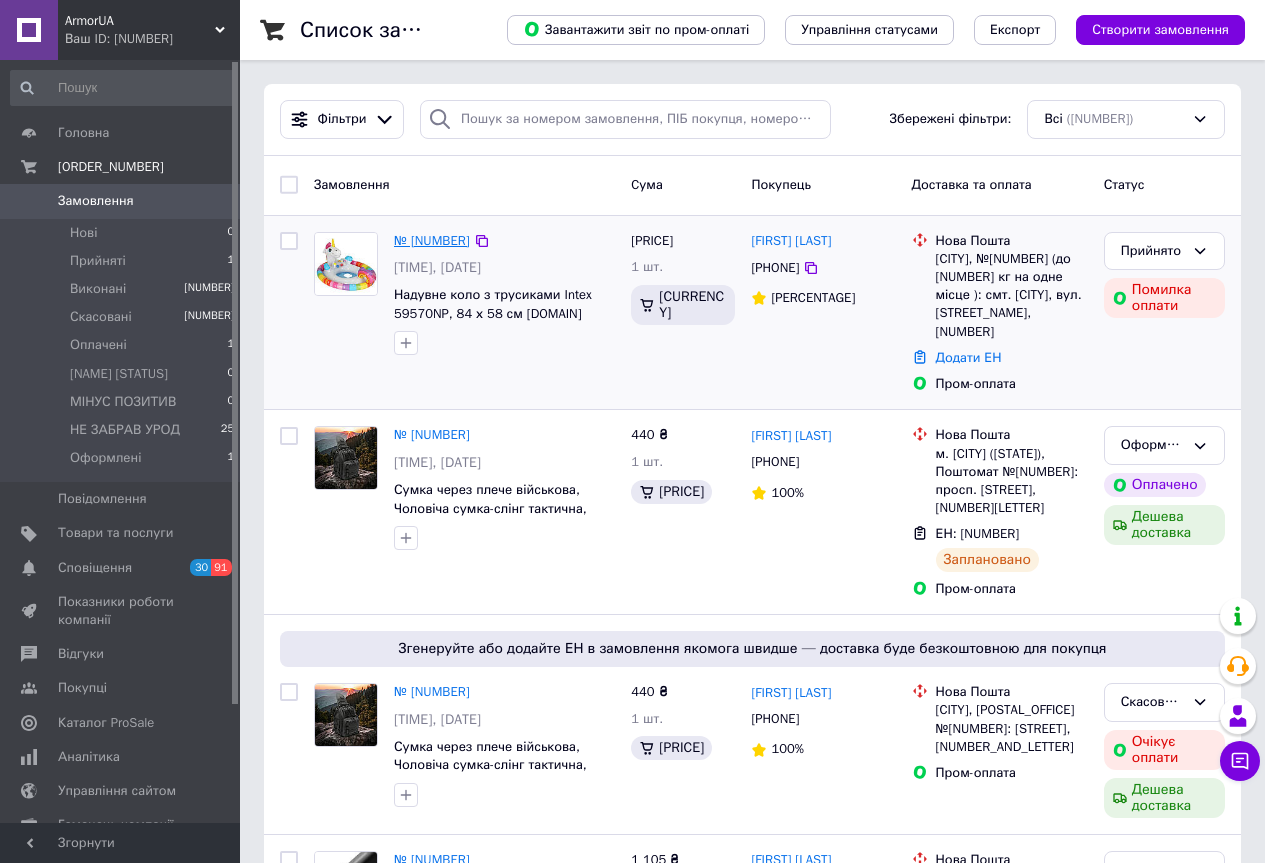 click on "№ [NUMBER]" at bounding box center (432, 240) 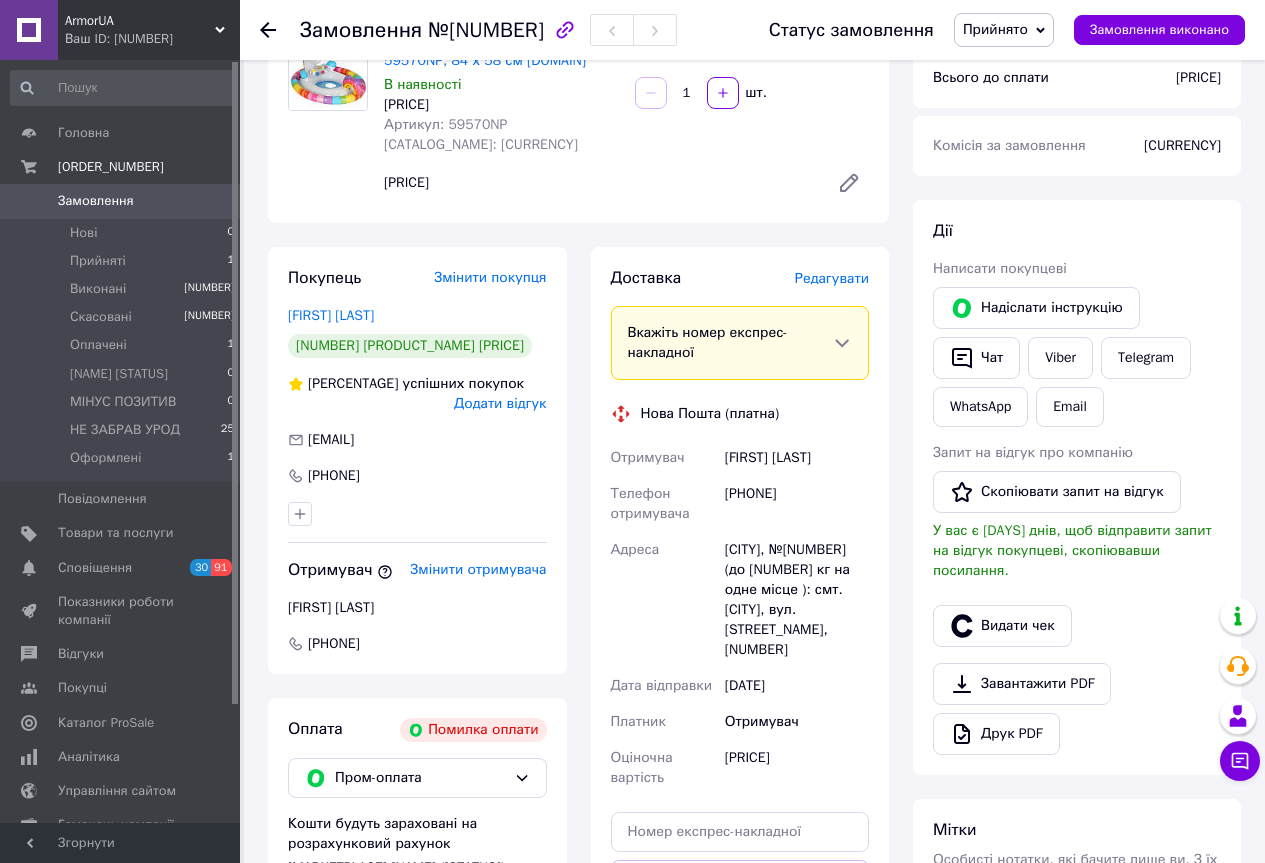 scroll, scrollTop: 0, scrollLeft: 0, axis: both 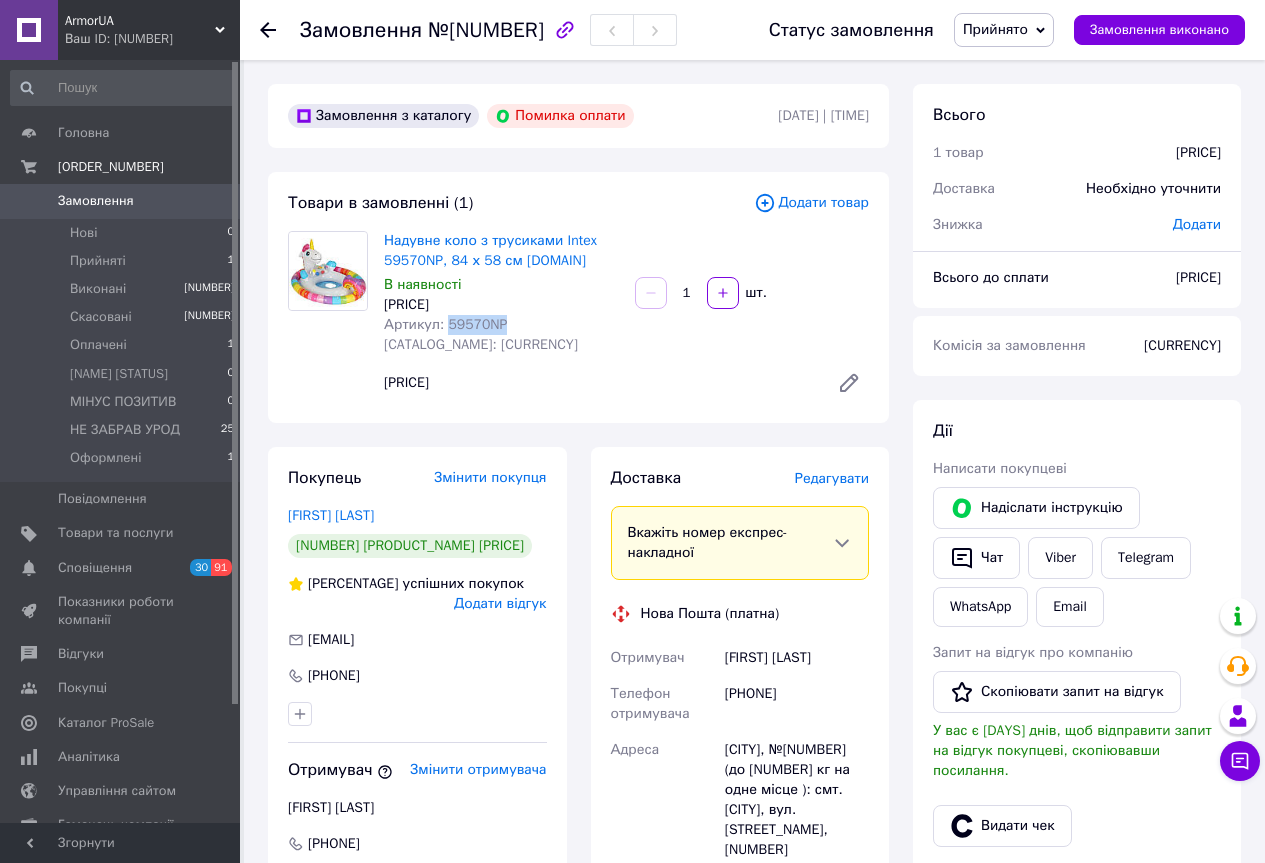 drag, startPoint x: 505, startPoint y: 324, endPoint x: 443, endPoint y: 327, distance: 62.072536 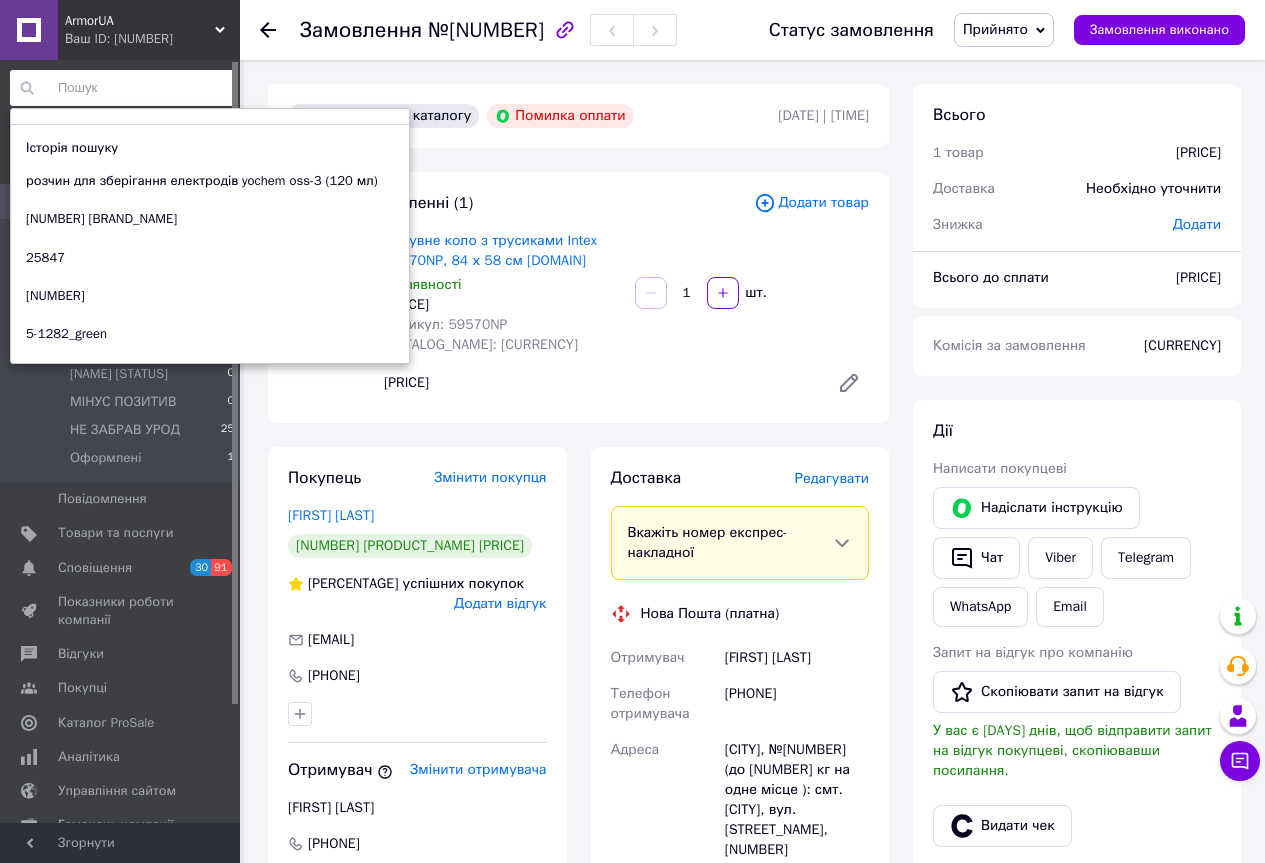 paste on "[NUMBER]" 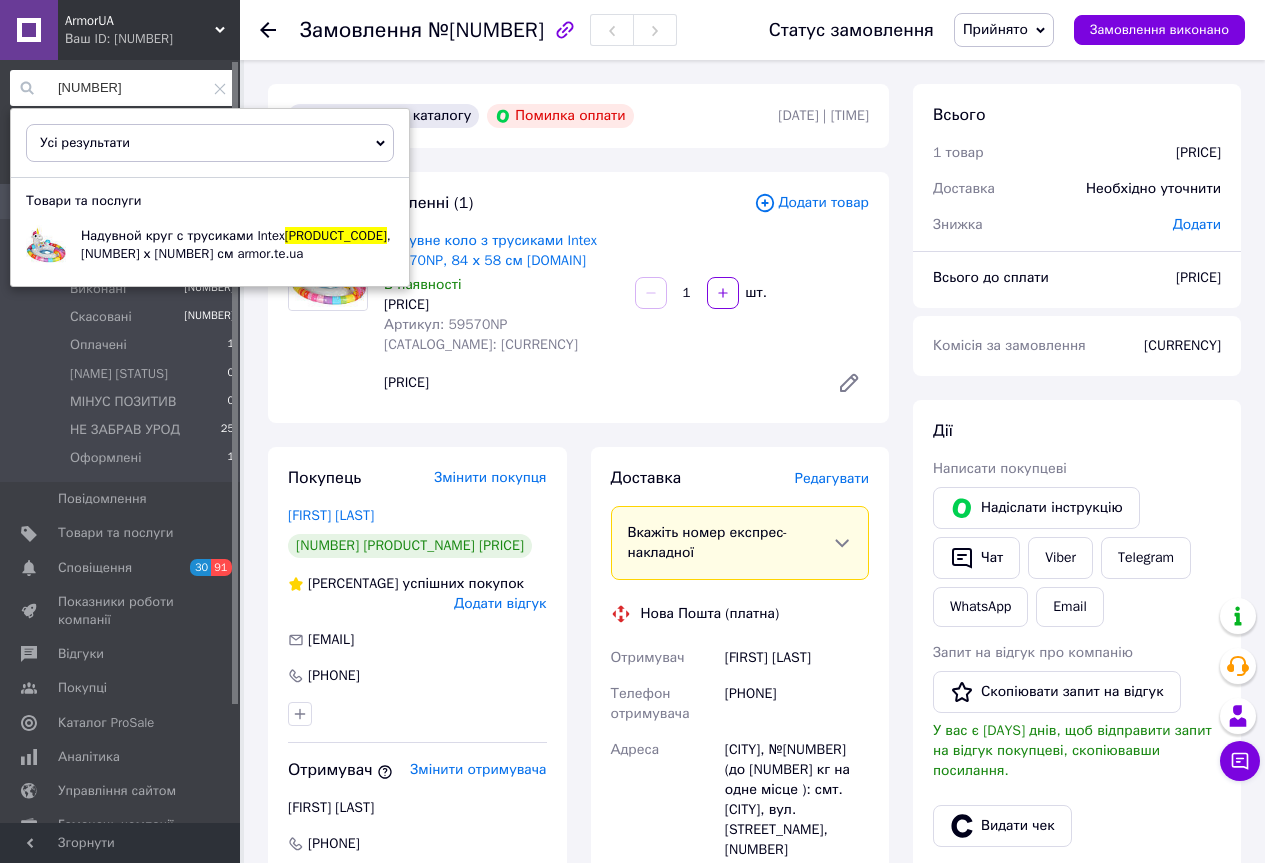 type on "[NUMBER]" 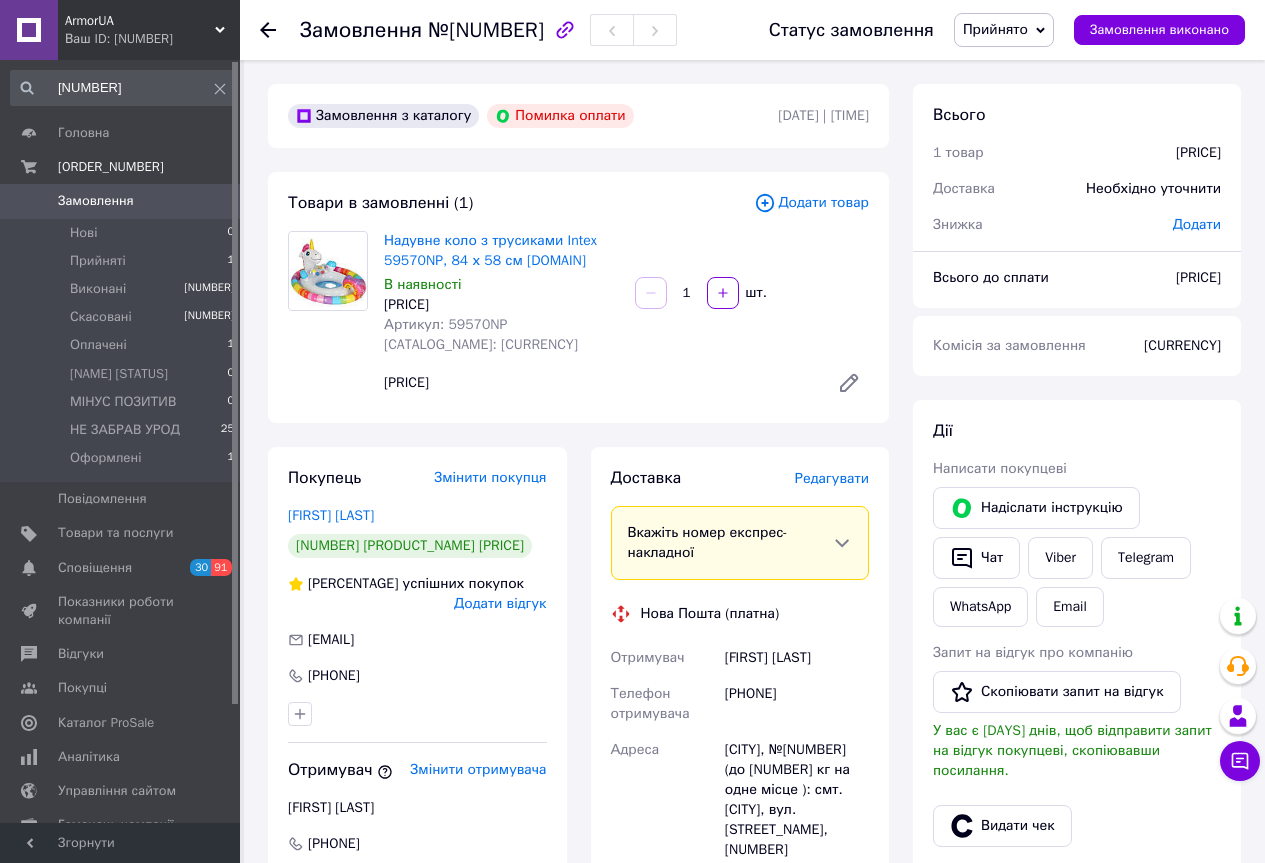 click on "Надувне коло з трусиками Intex 59570NP, [NUMBER] х [NUMBER] см armor.te.ua В наявності [PRICE] ₴ Артикул: 59570NP Каталог ProSale: [PRICE] ₴" at bounding box center [501, 293] 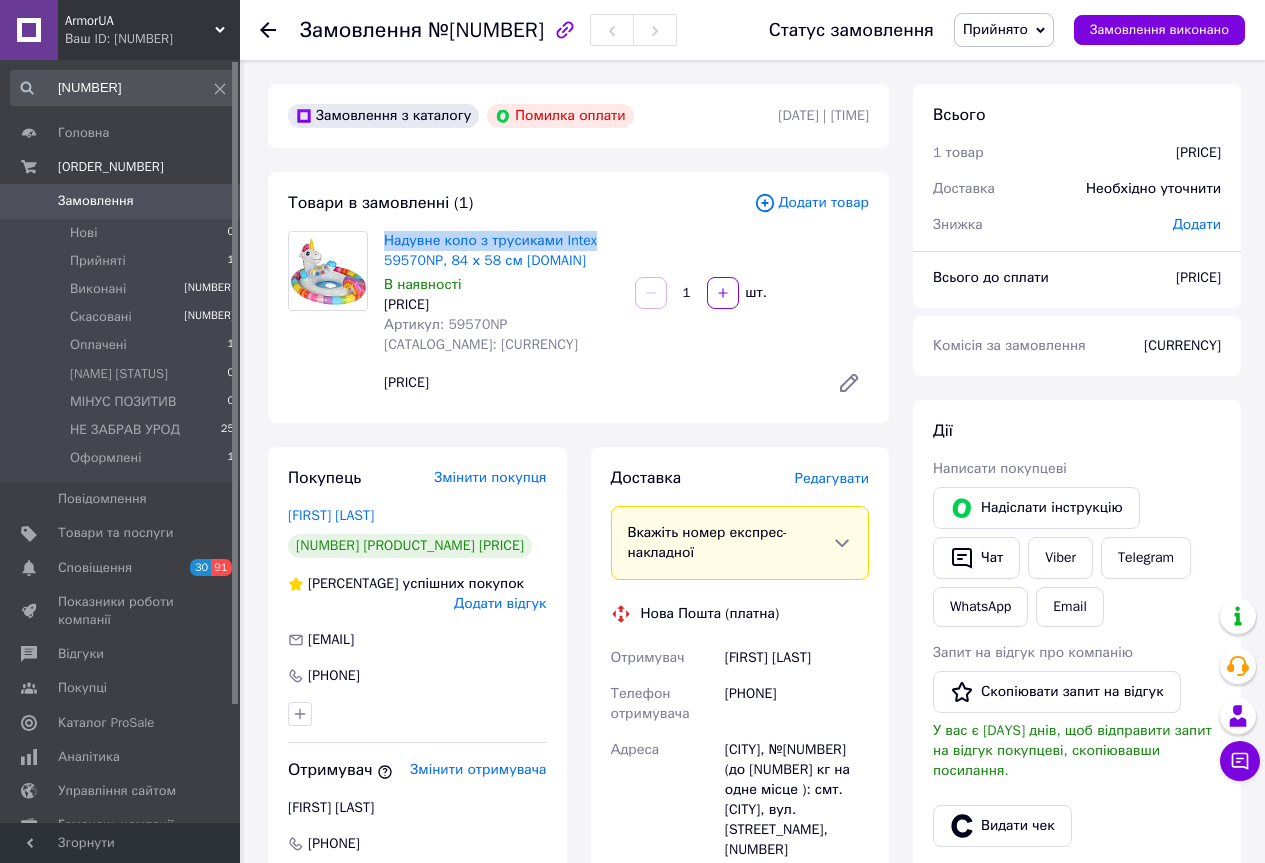 drag, startPoint x: 394, startPoint y: 228, endPoint x: 592, endPoint y: 233, distance: 198.06313 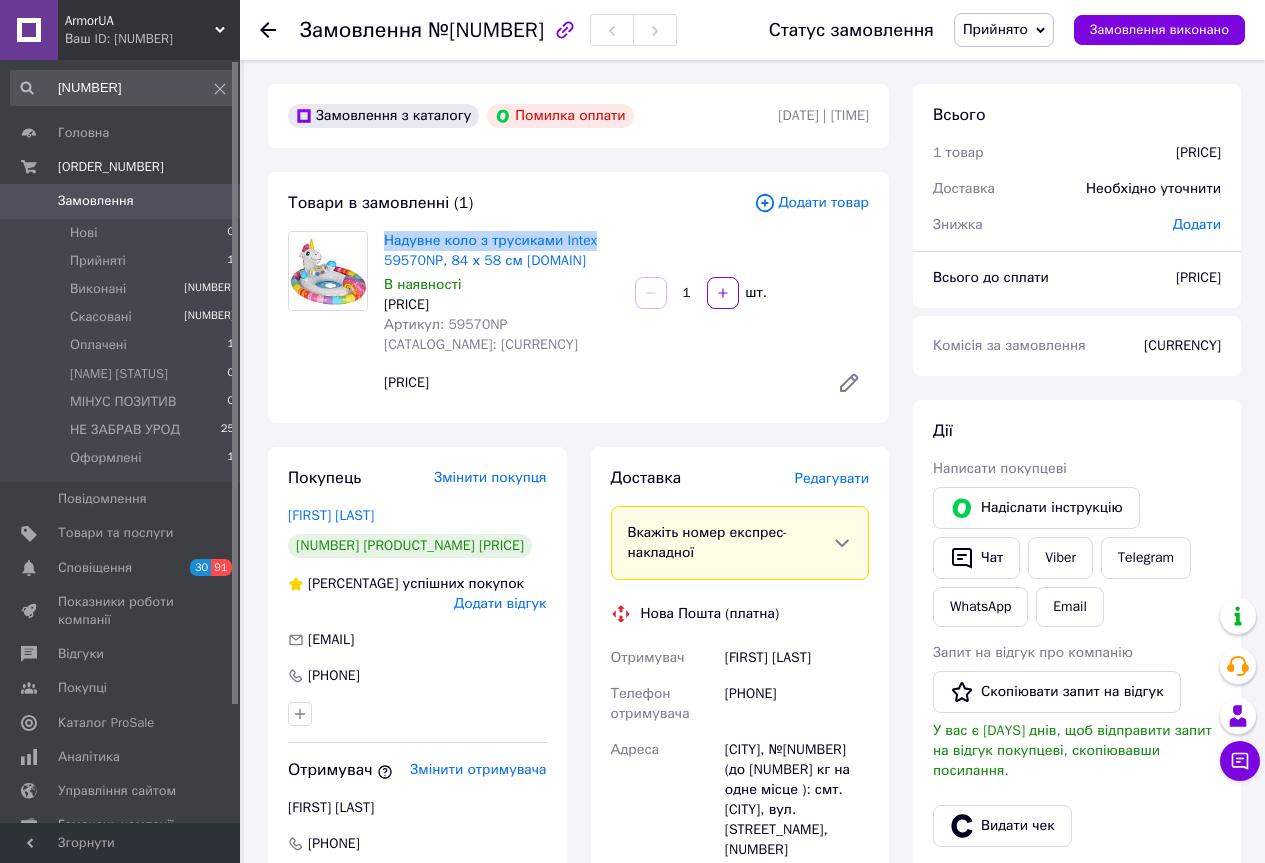 drag, startPoint x: 385, startPoint y: 227, endPoint x: 586, endPoint y: 221, distance: 201.08954 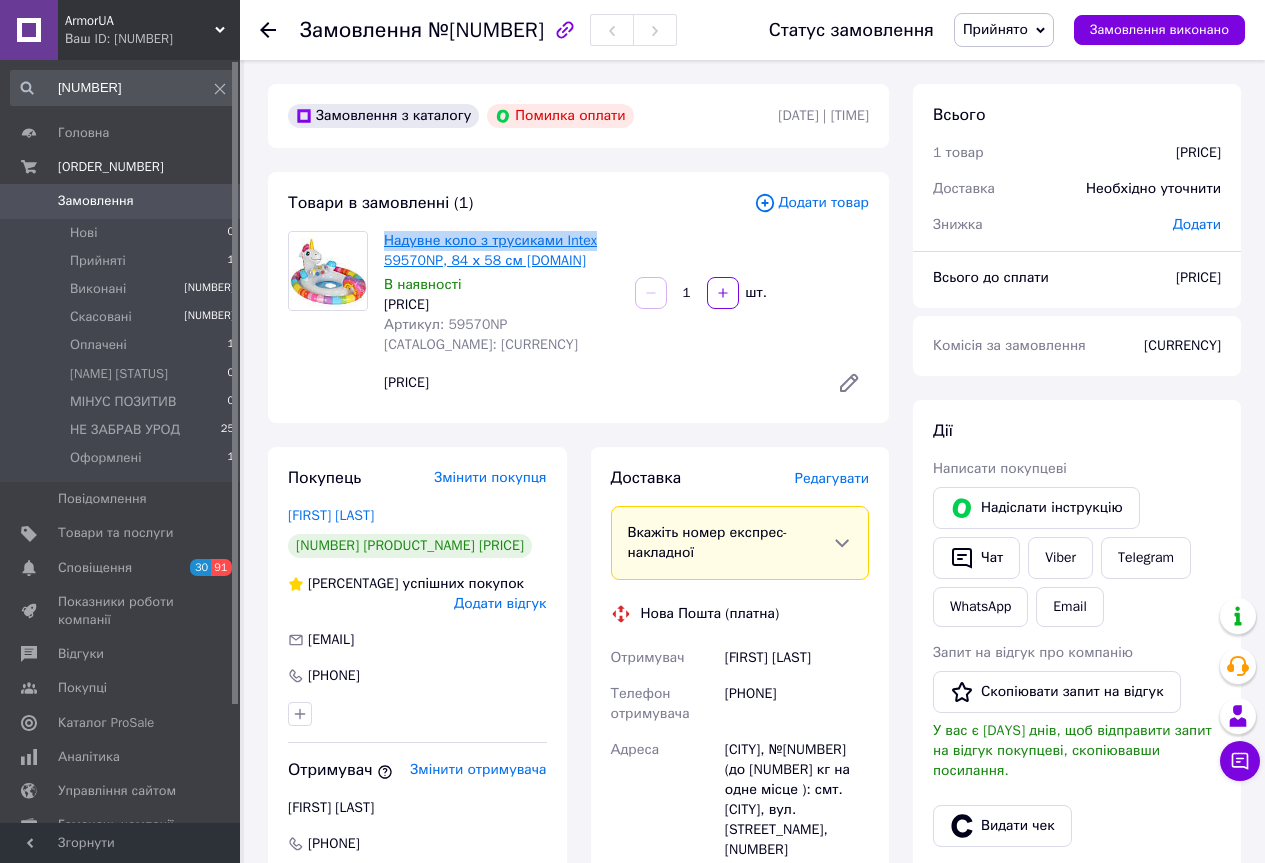 copy on "Надувне коло з трусиками Intex [PRODUCT_CODE]" 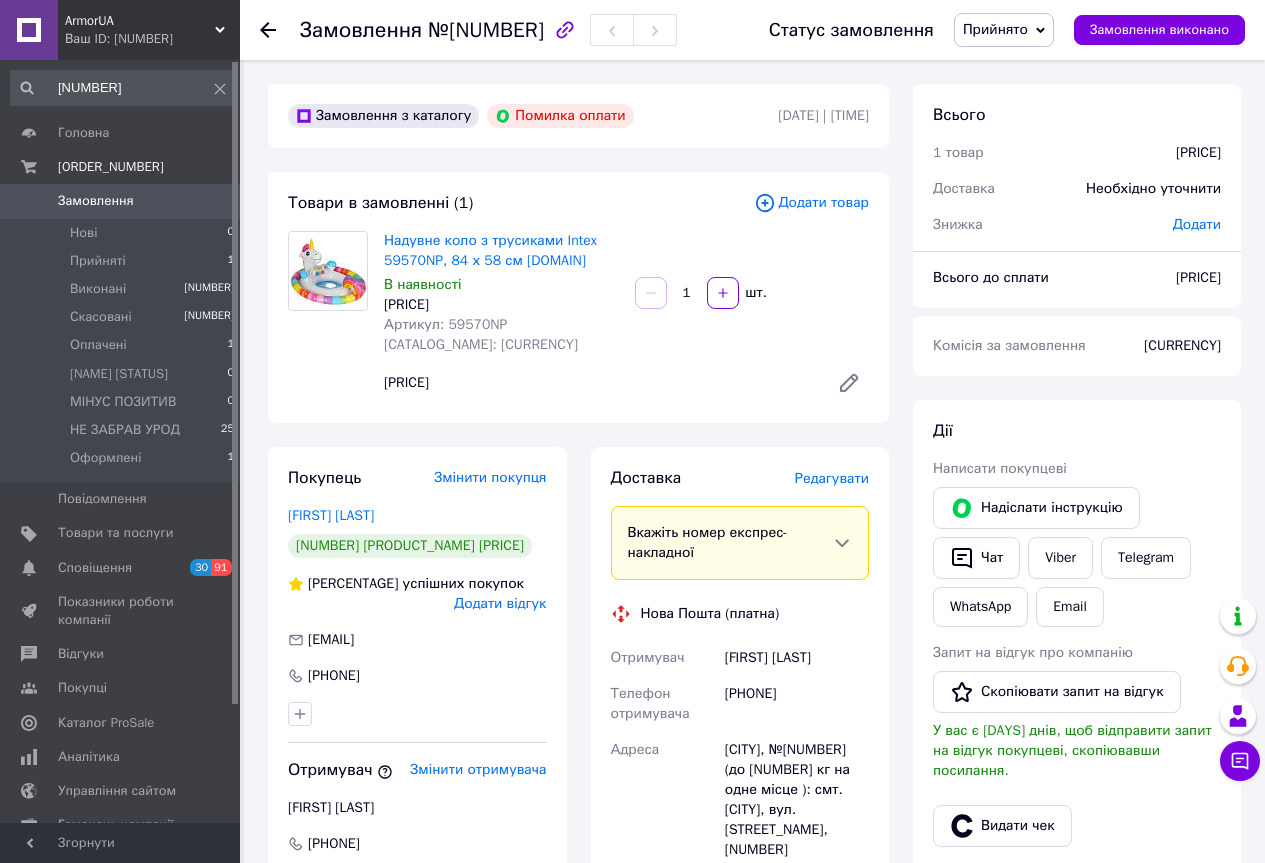 click on "Товари в замовленні (1) Додати товар Надувне коло з трусиками Intex [PRODUCT_CODE], [SIZE] armor.te.ua В наявності [PRICE] Артикул: [PRODUCT_CODE] Каталог ProSale: [PRICE] [QUANTITY] [PRICE]" at bounding box center [578, 297] 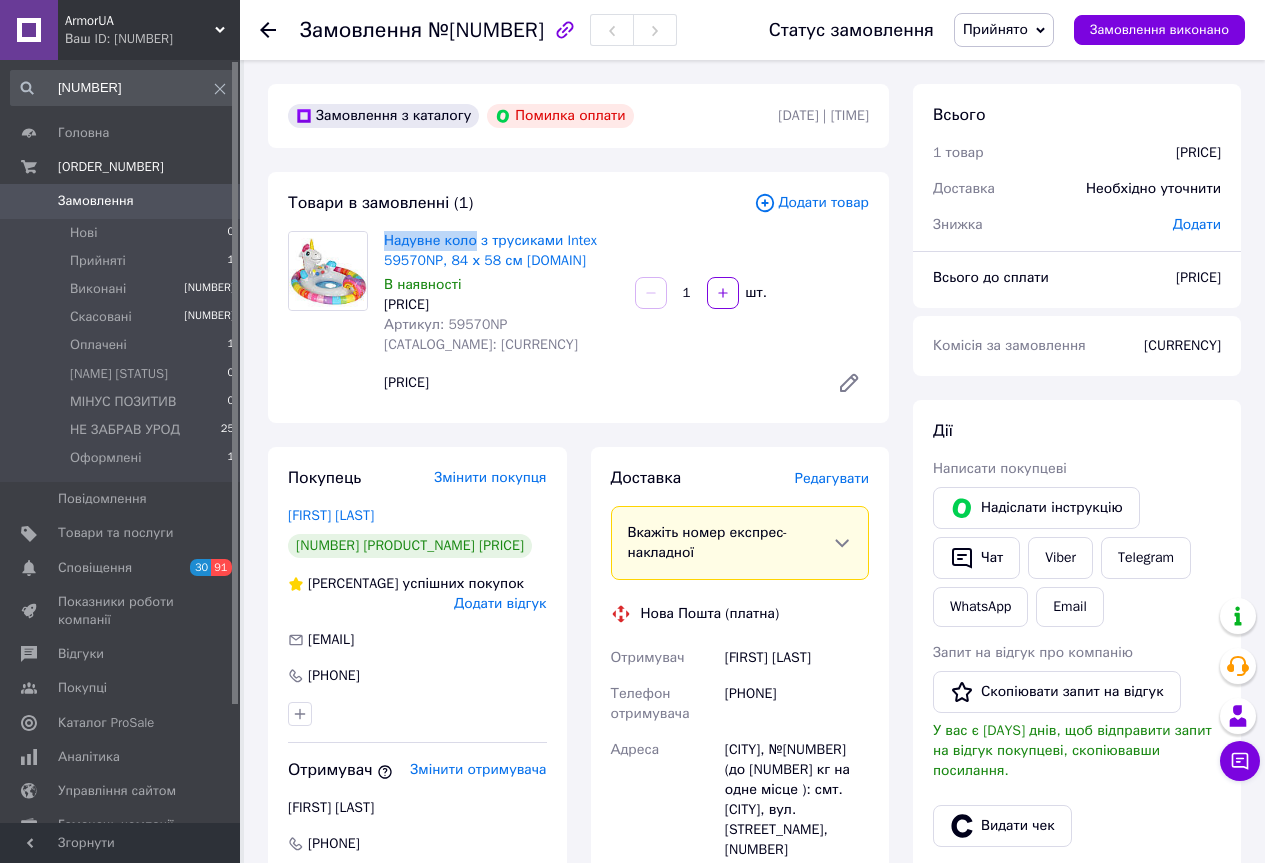 drag, startPoint x: 383, startPoint y: 222, endPoint x: 474, endPoint y: 228, distance: 91.197586 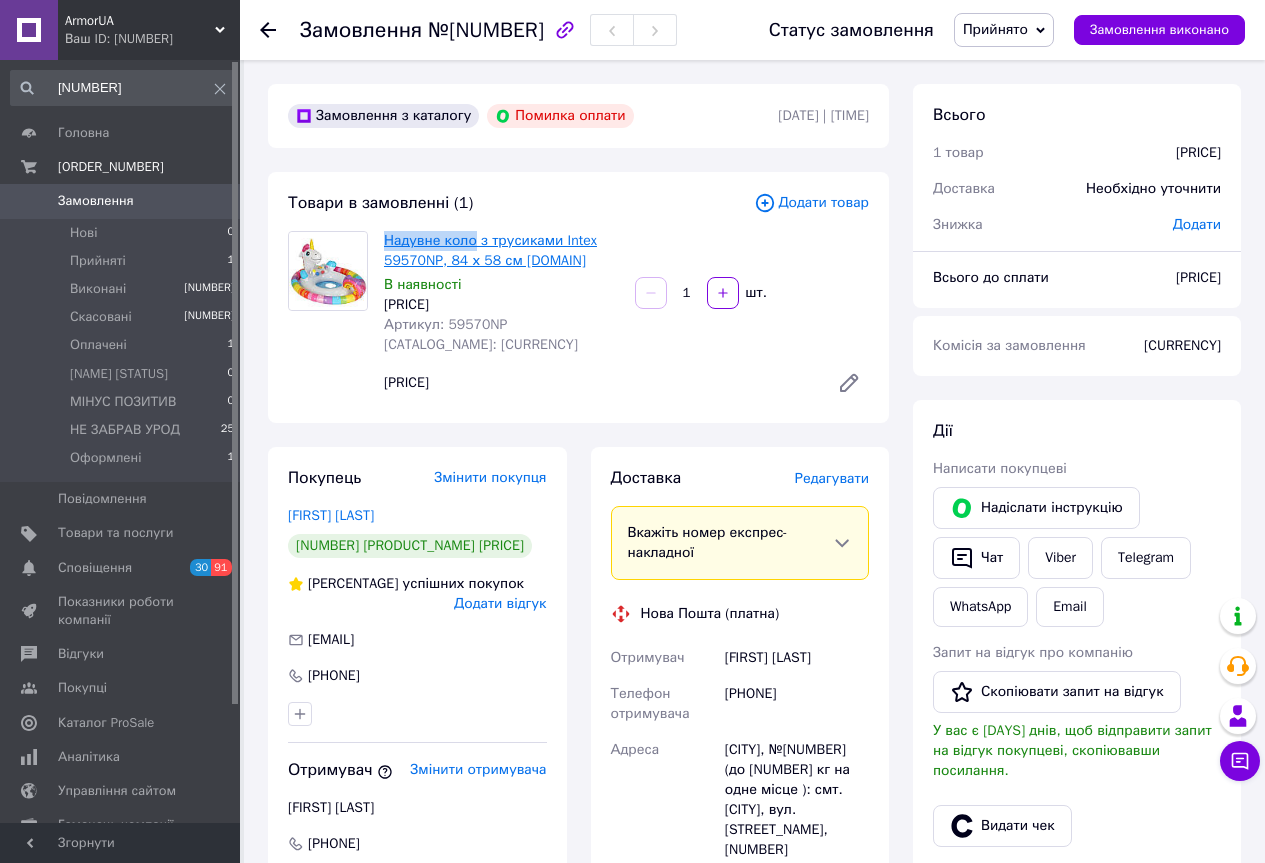 copy on "[PRODUCT_NAME]" 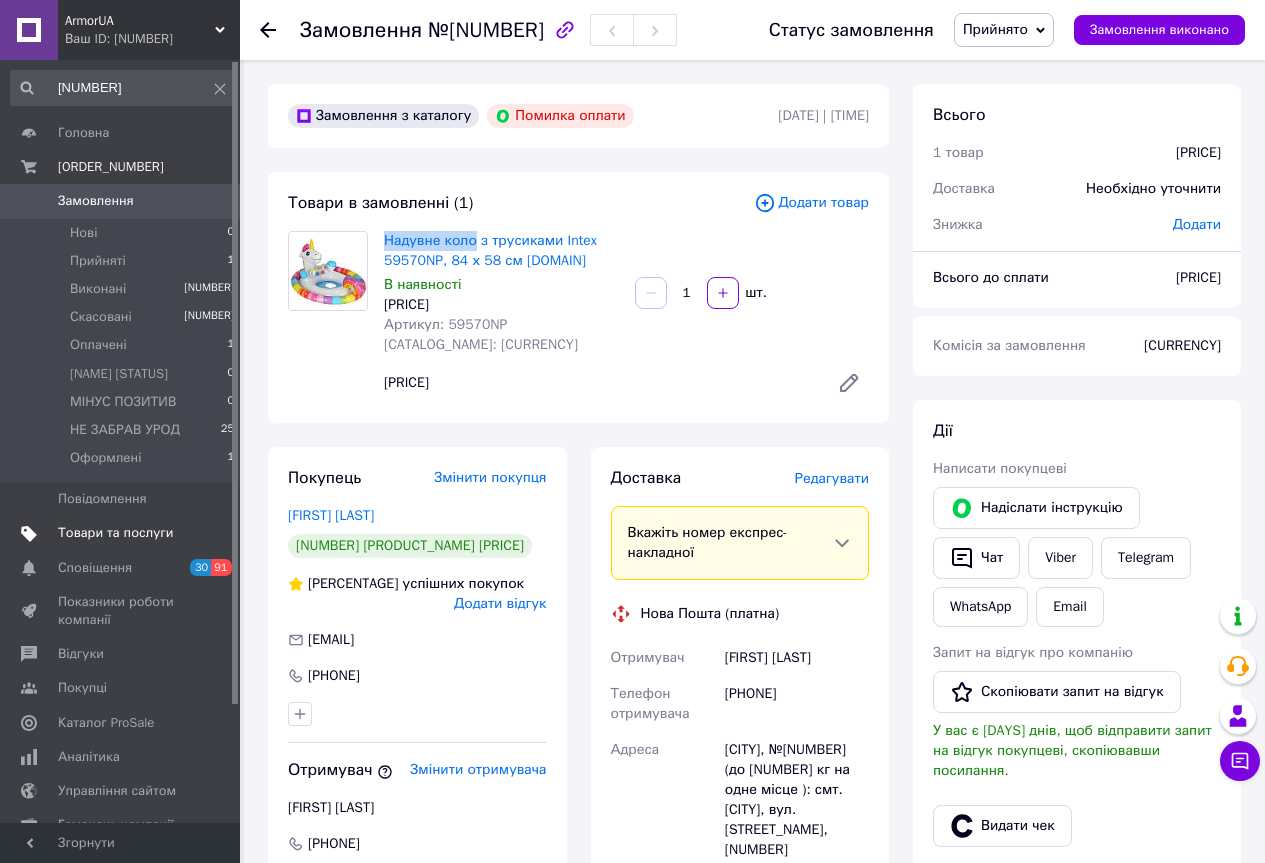 click on "Товари та послуги" at bounding box center (115, 533) 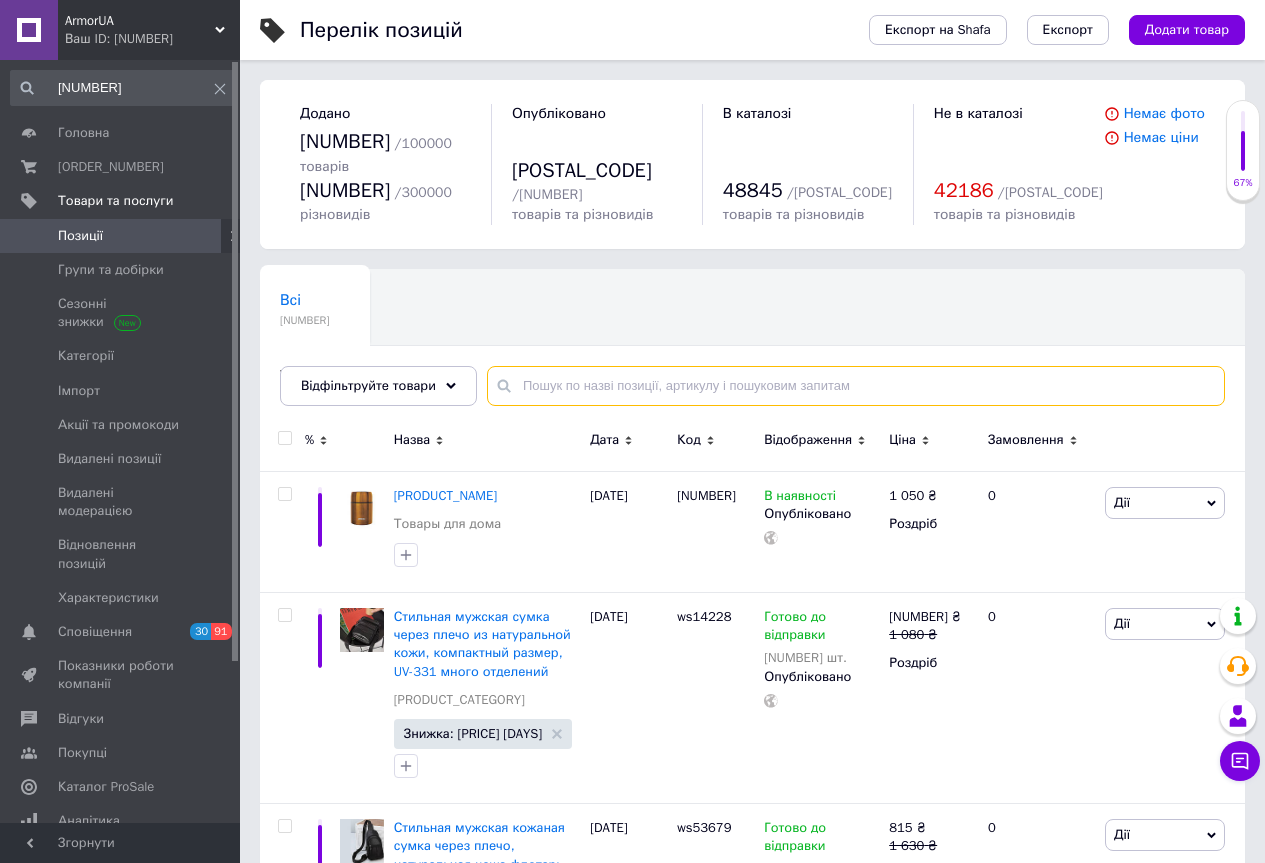 paste on "[PRODUCT_NAME]" 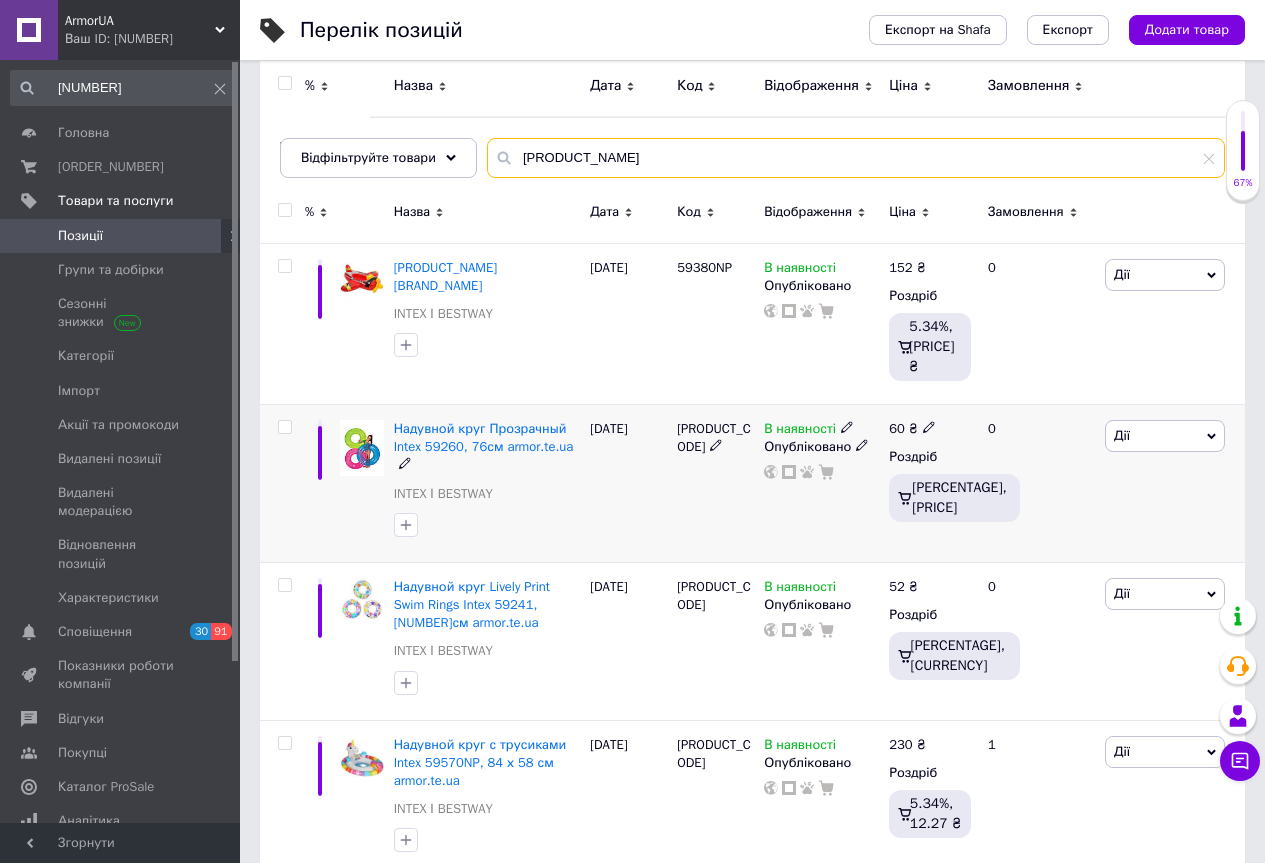 scroll, scrollTop: 239, scrollLeft: 0, axis: vertical 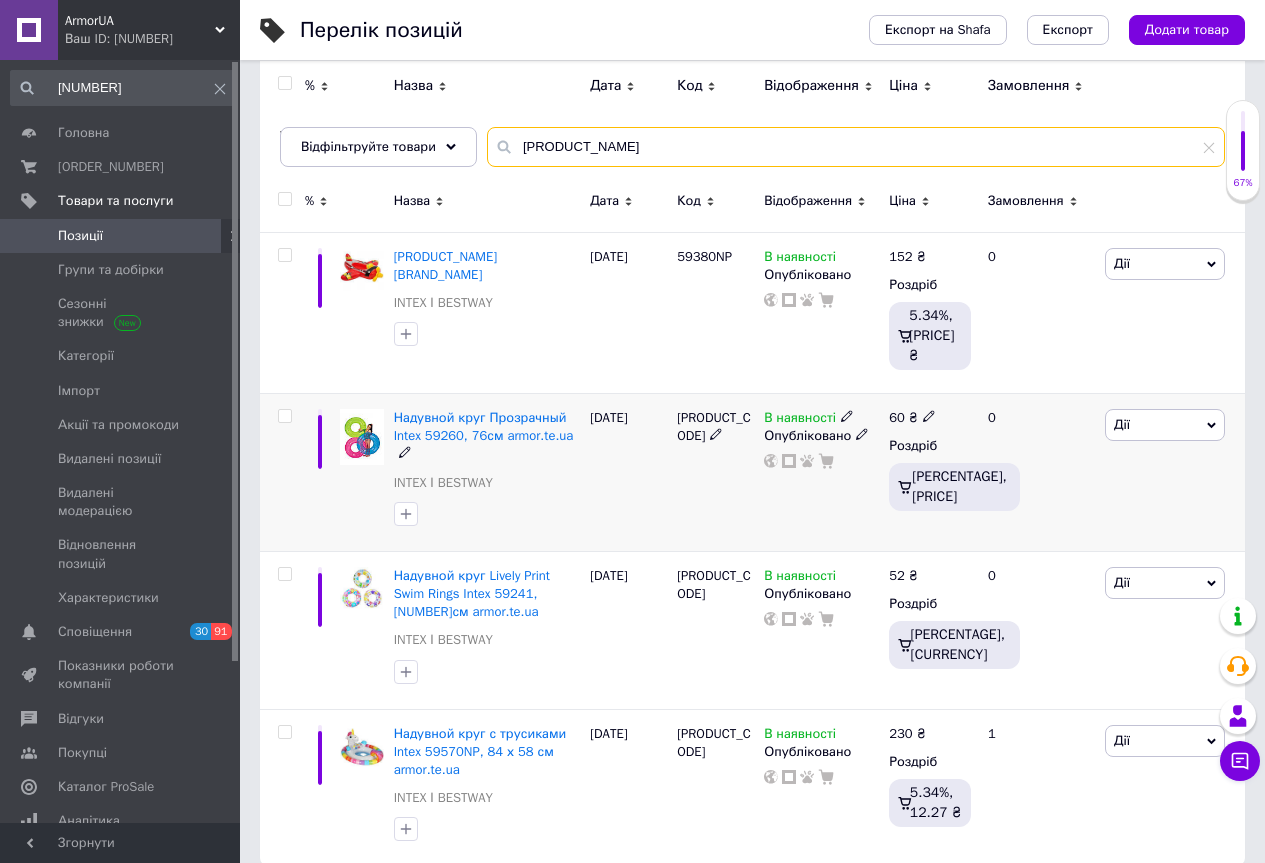 type on "[PRODUCT_NAME]" 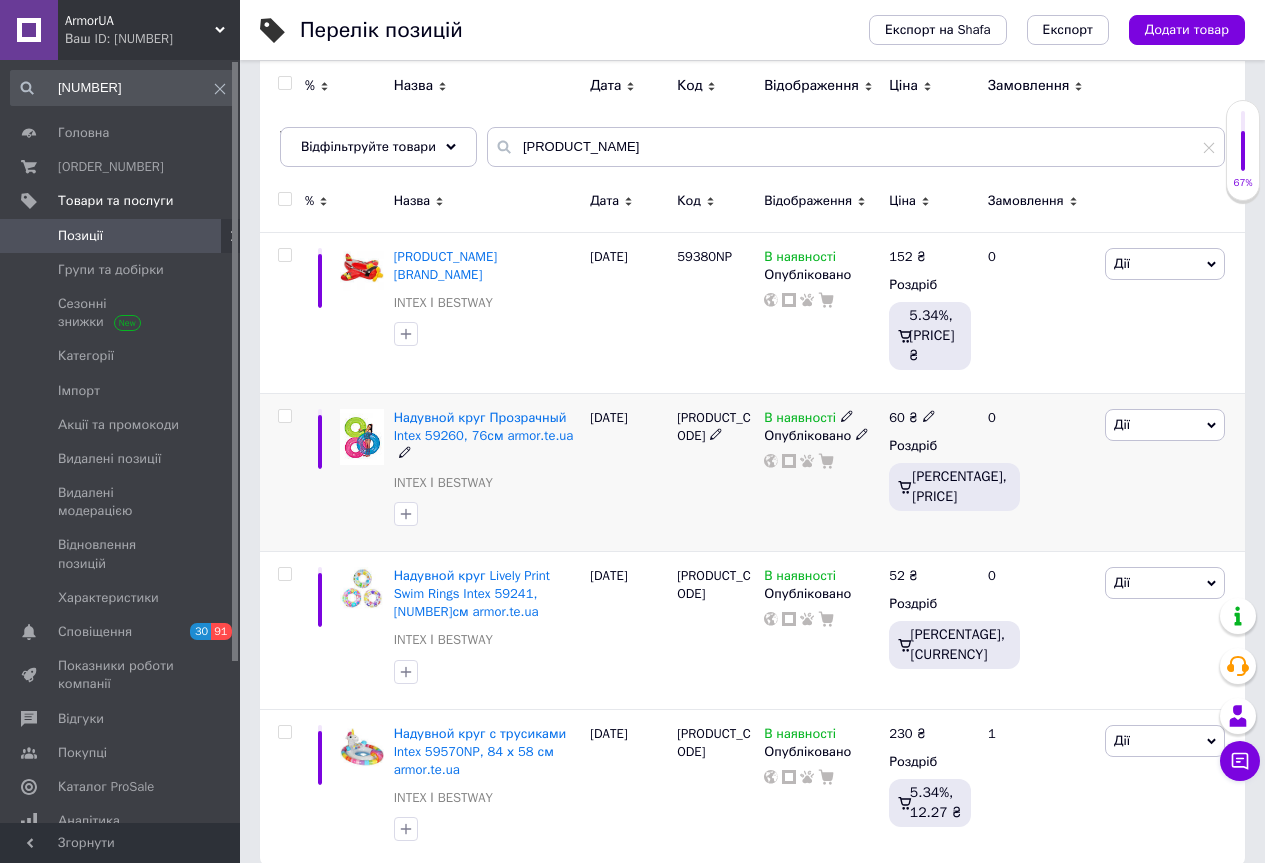 click on "[PRODUCT_CODE]" at bounding box center [714, 426] 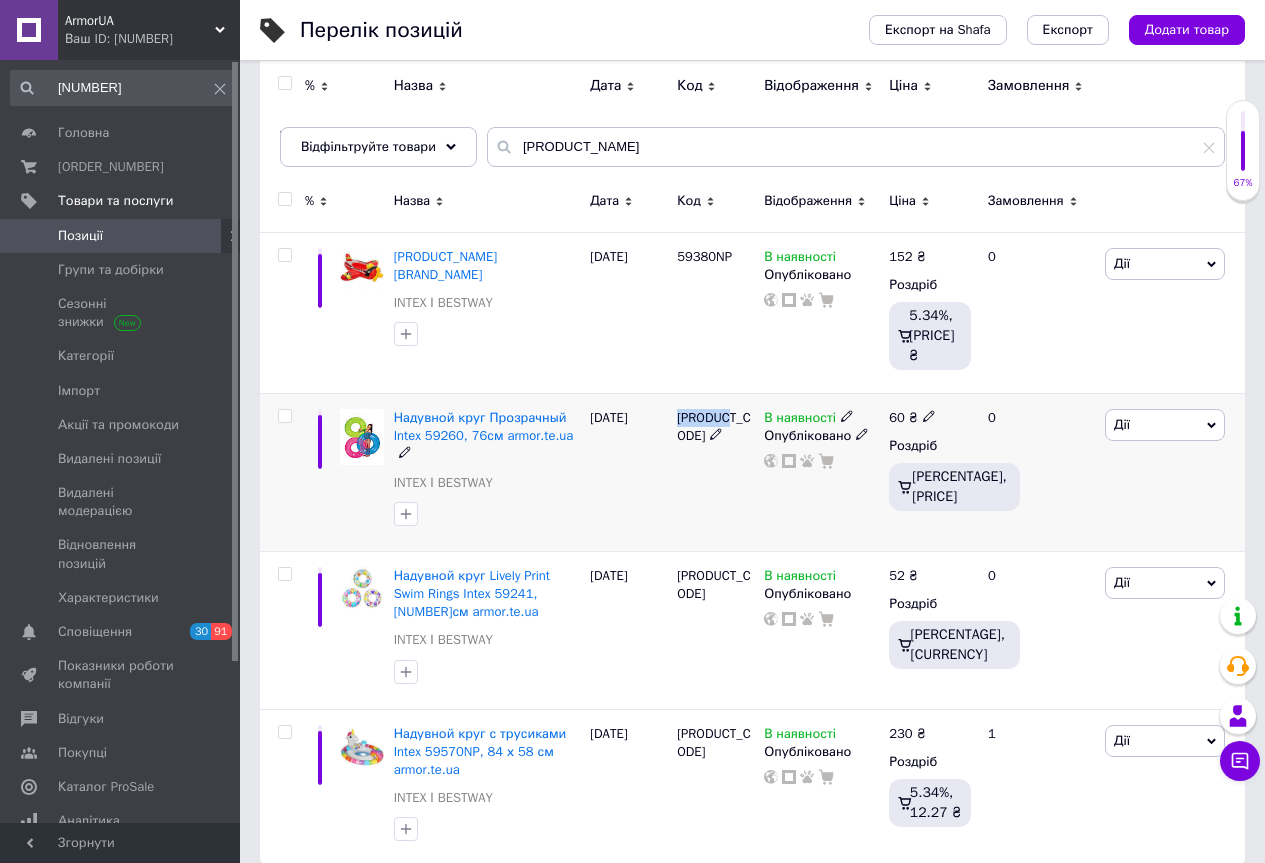 click on "[PRODUCT_CODE]" at bounding box center (714, 426) 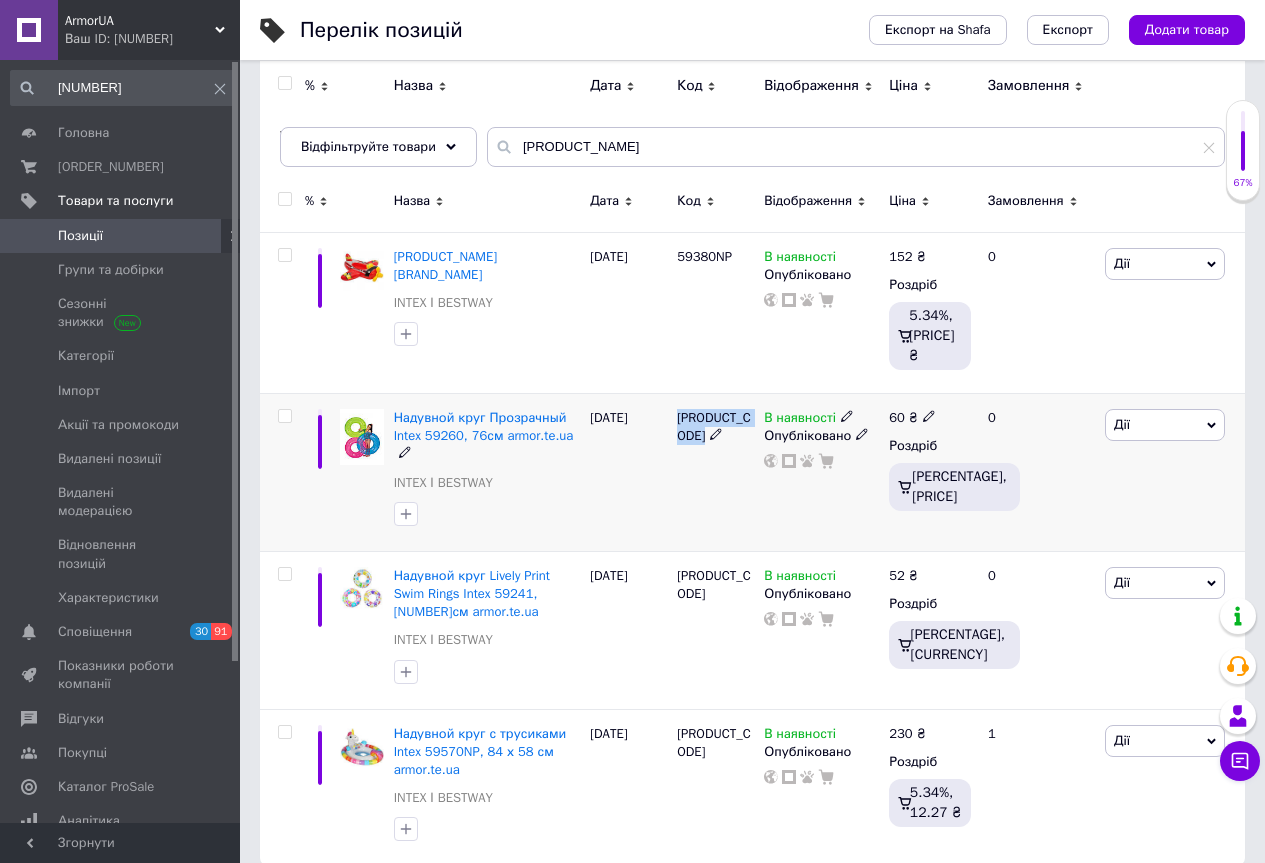 click on "[PRODUCT_CODE]" at bounding box center (714, 426) 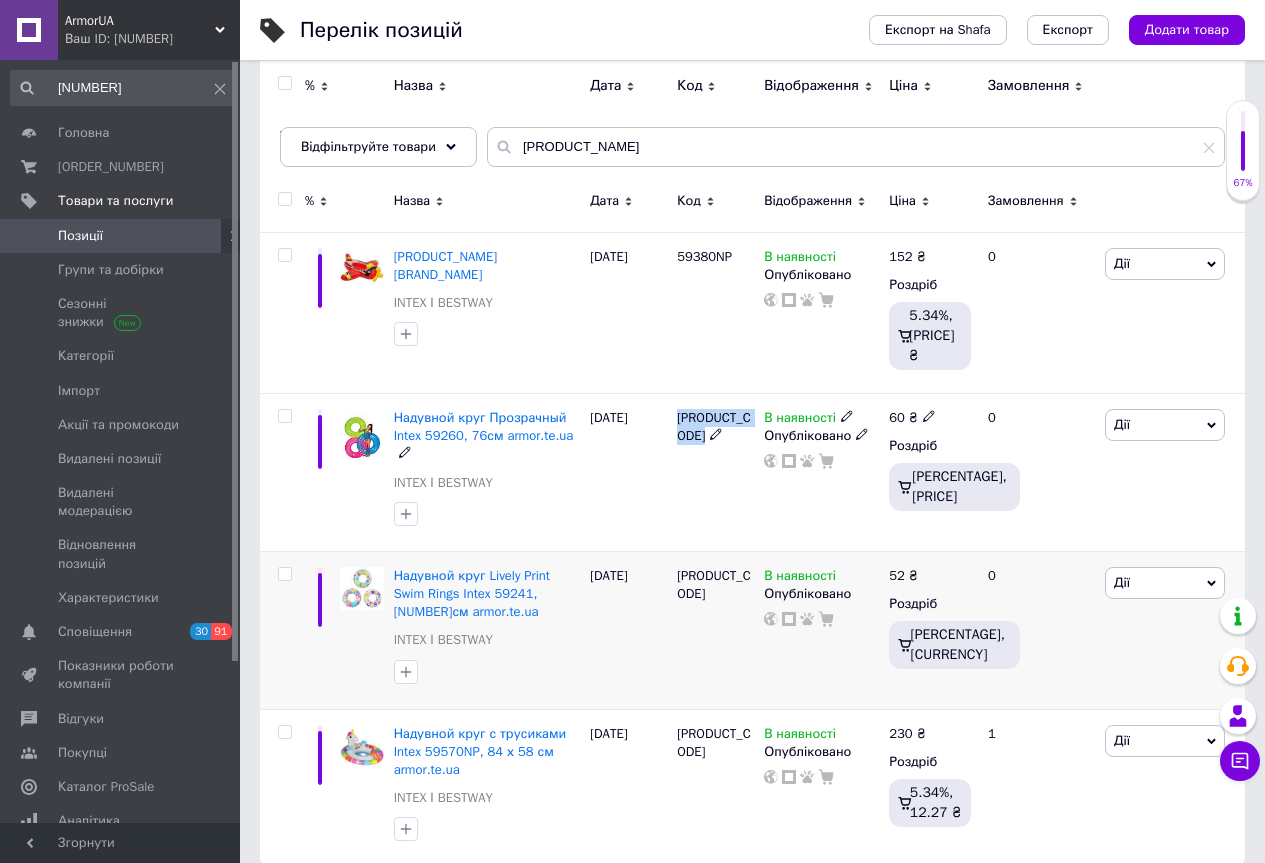 scroll, scrollTop: 222, scrollLeft: 0, axis: vertical 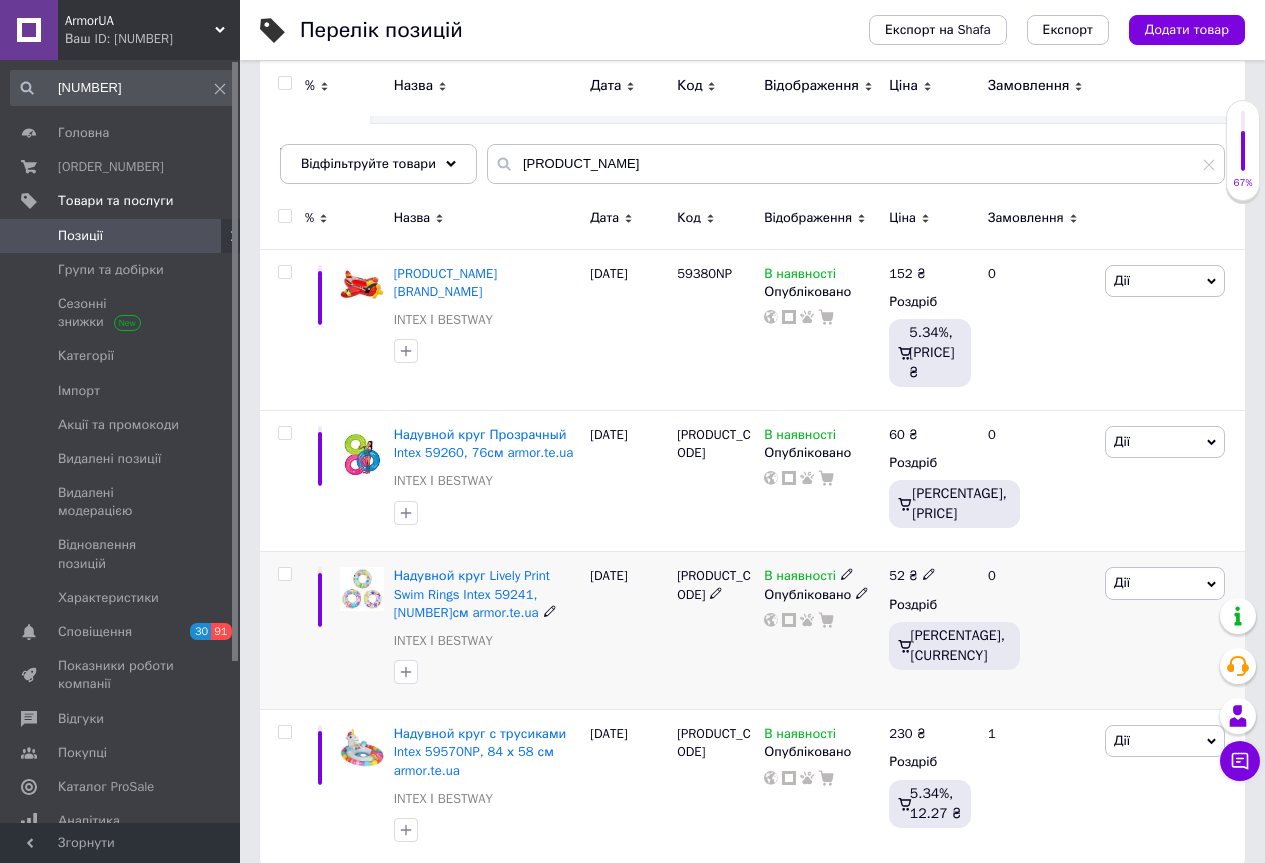 click on "[PRODUCT_CODE]" at bounding box center [714, 584] 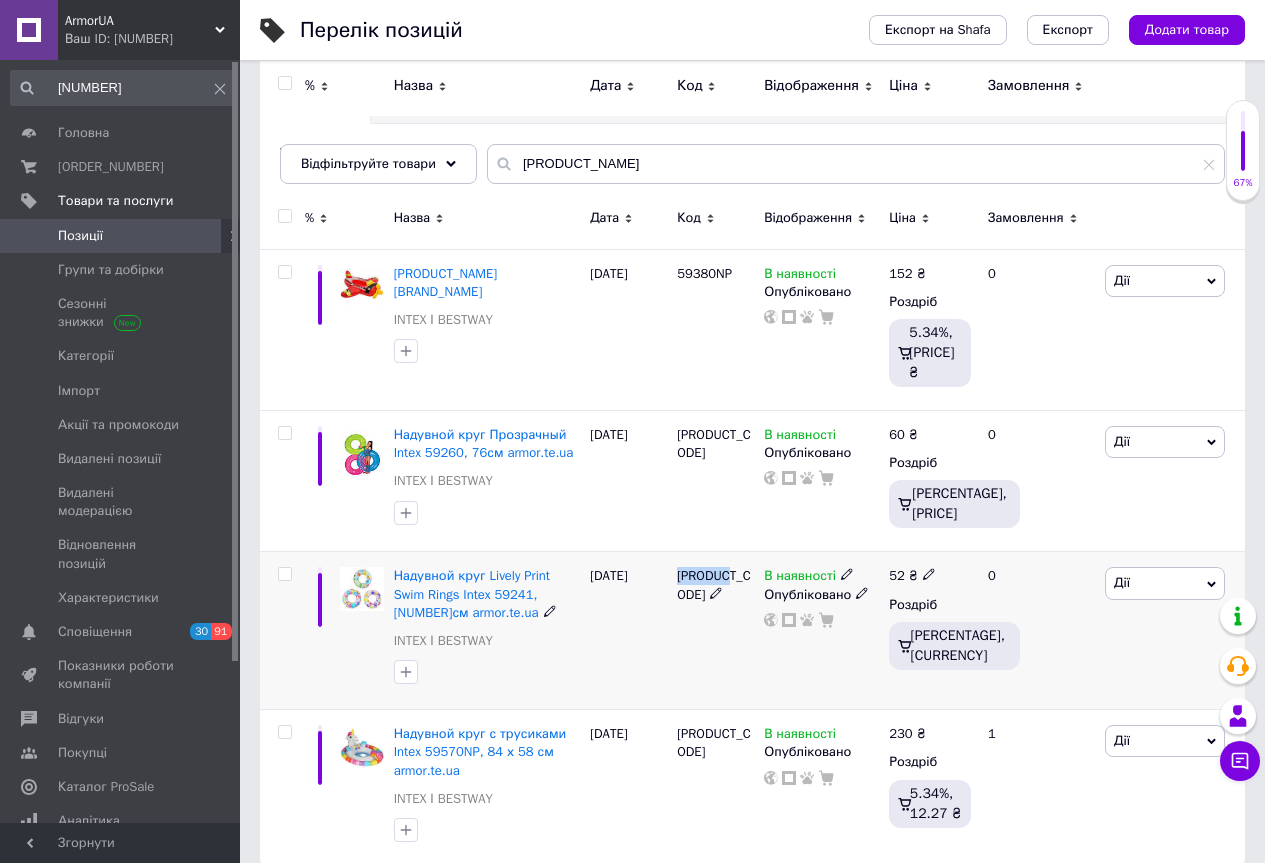 click on "[PRODUCT_CODE]" at bounding box center (714, 584) 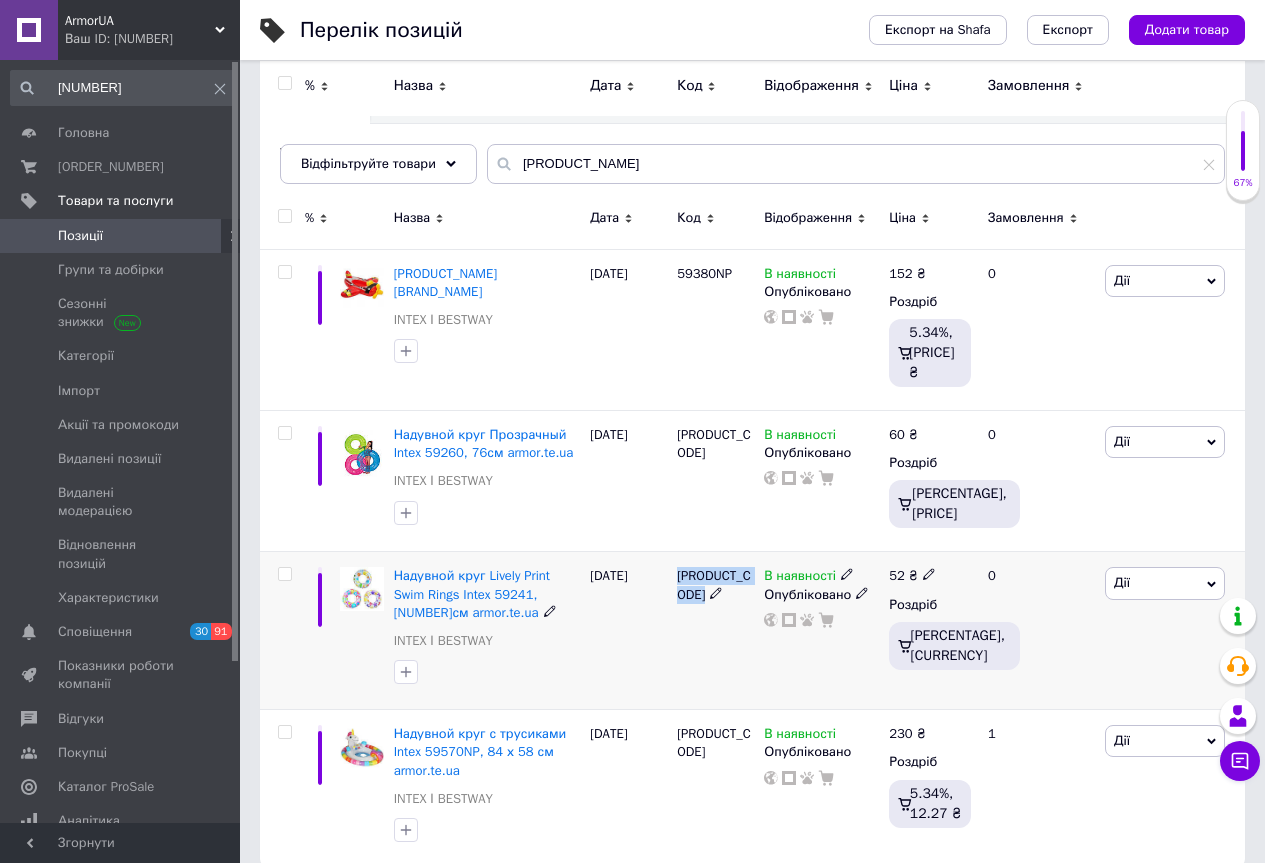 click on "[PRODUCT_CODE]" at bounding box center [714, 584] 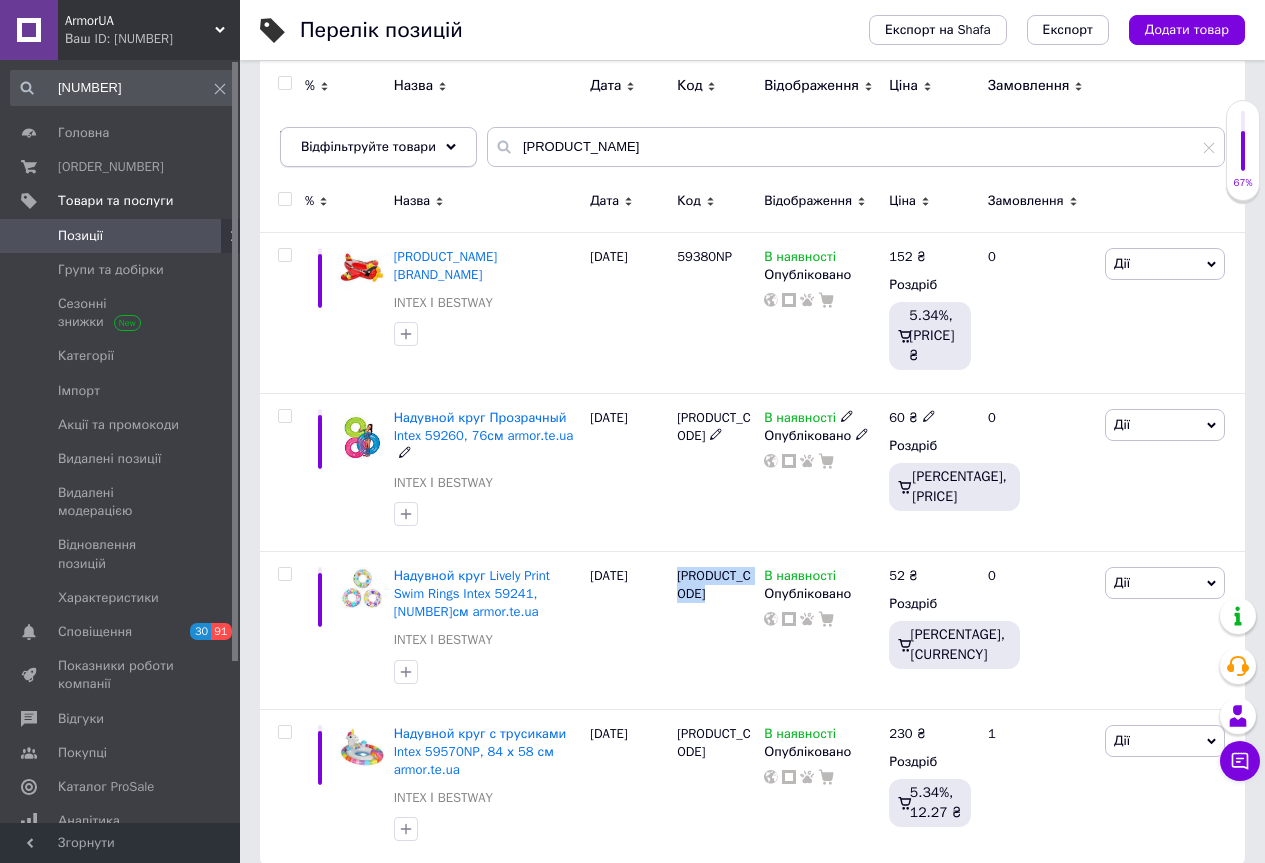 scroll, scrollTop: 222, scrollLeft: 0, axis: vertical 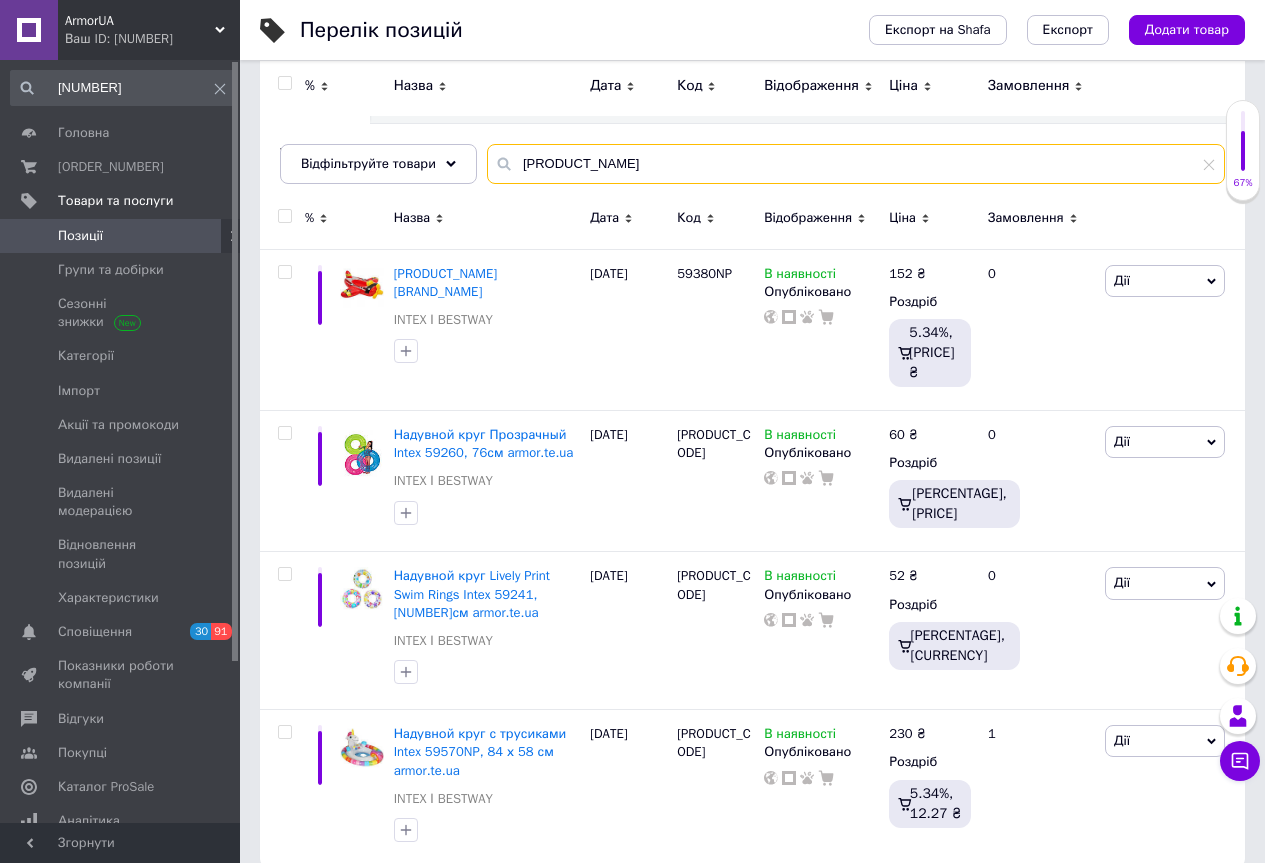 drag, startPoint x: 614, startPoint y: 143, endPoint x: 514, endPoint y: 145, distance: 100.02 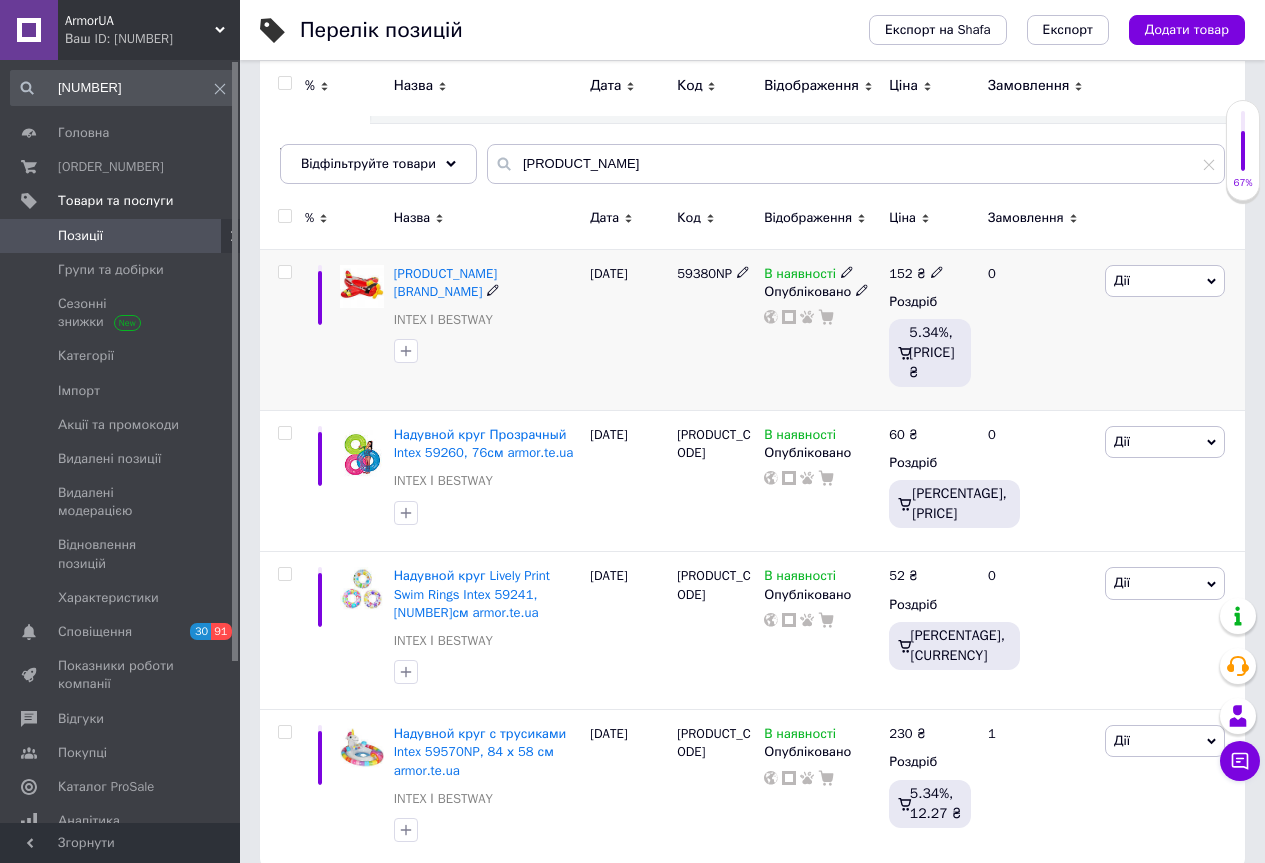 drag, startPoint x: 281, startPoint y: 251, endPoint x: 302, endPoint y: 285, distance: 39.962482 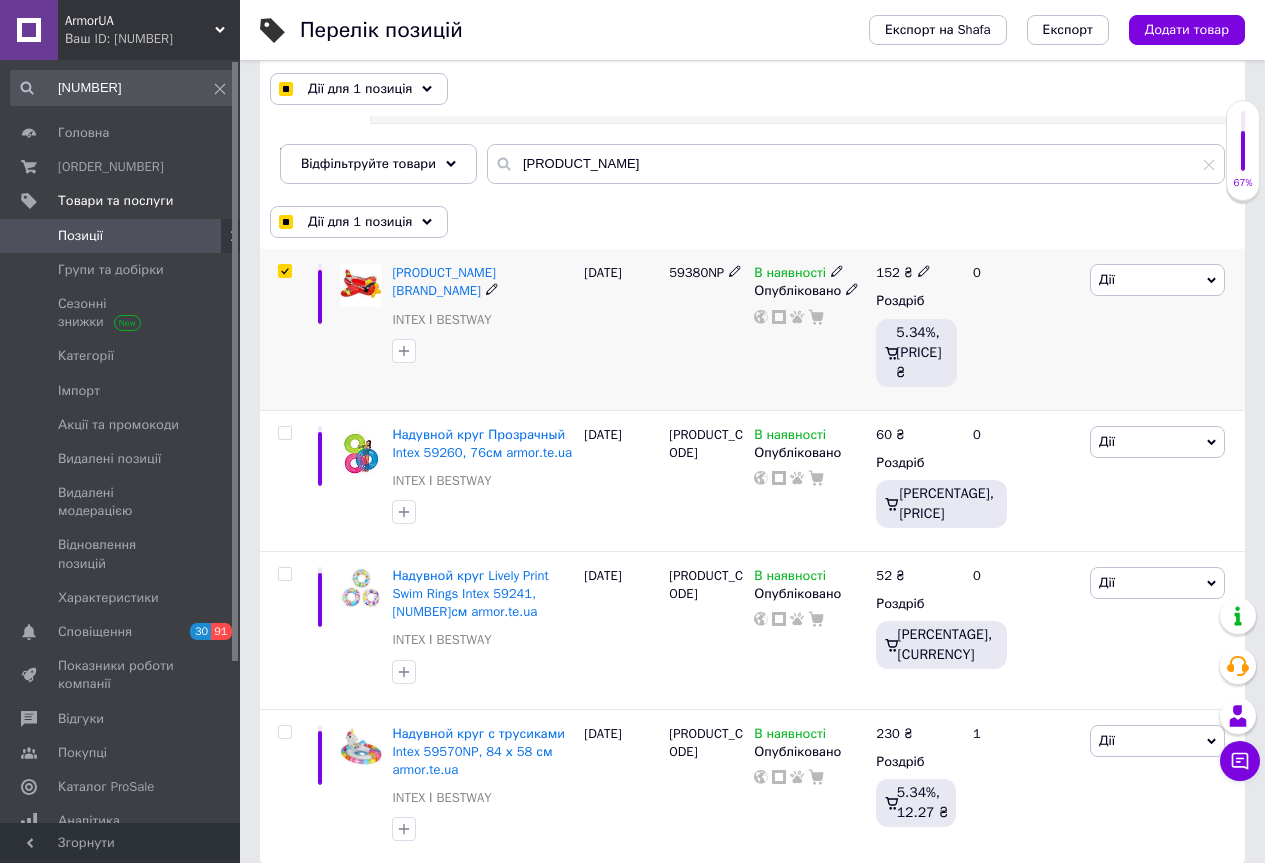 click at bounding box center [284, 271] 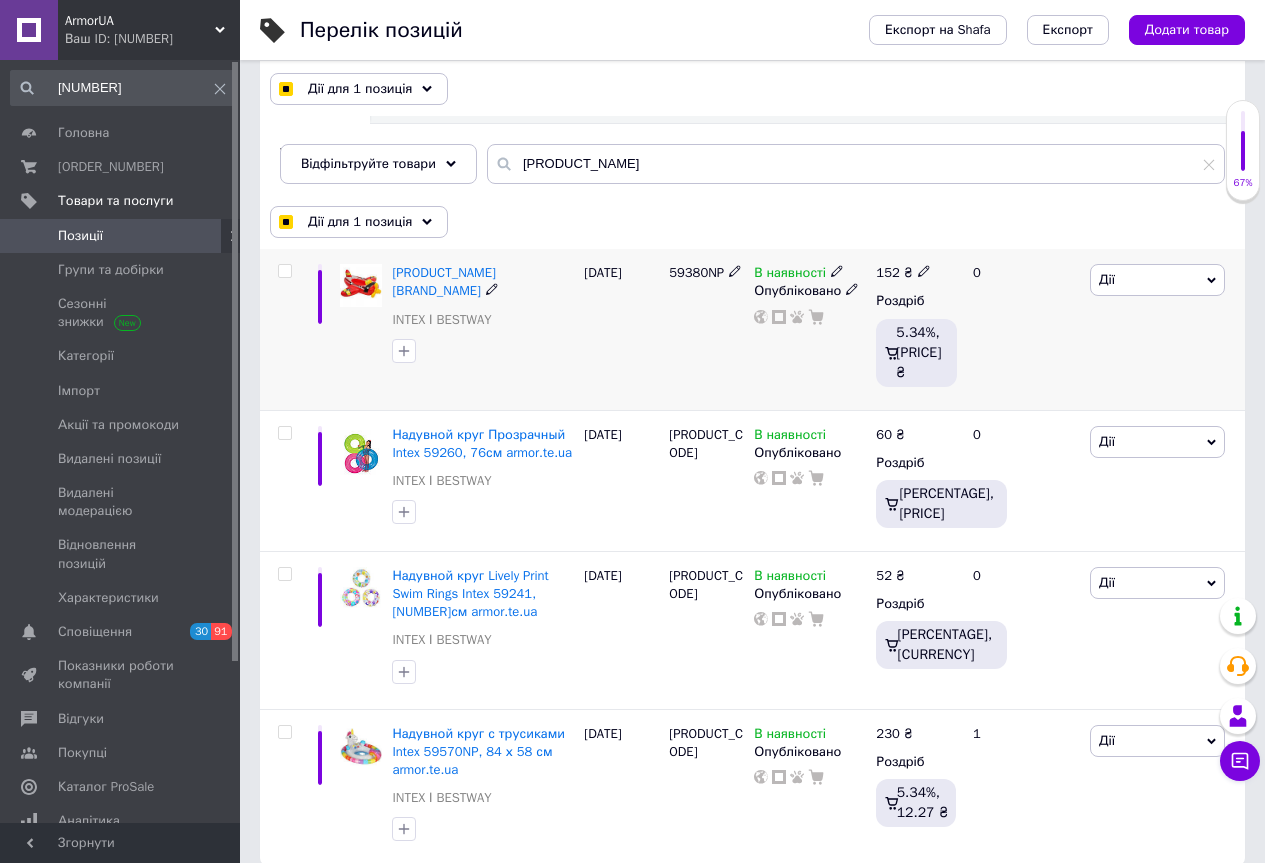 checkbox on "false" 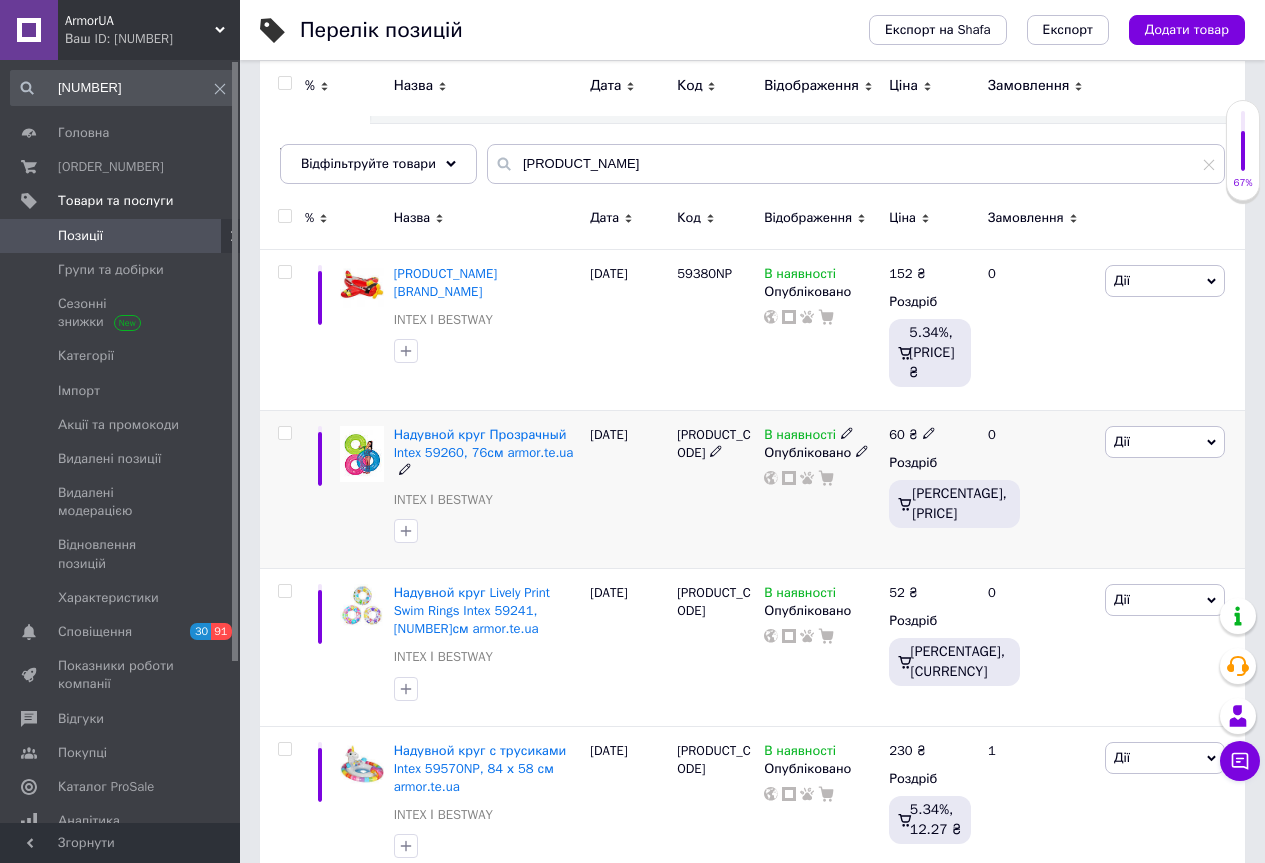 drag, startPoint x: 290, startPoint y: 405, endPoint x: 311, endPoint y: 459, distance: 57.939625 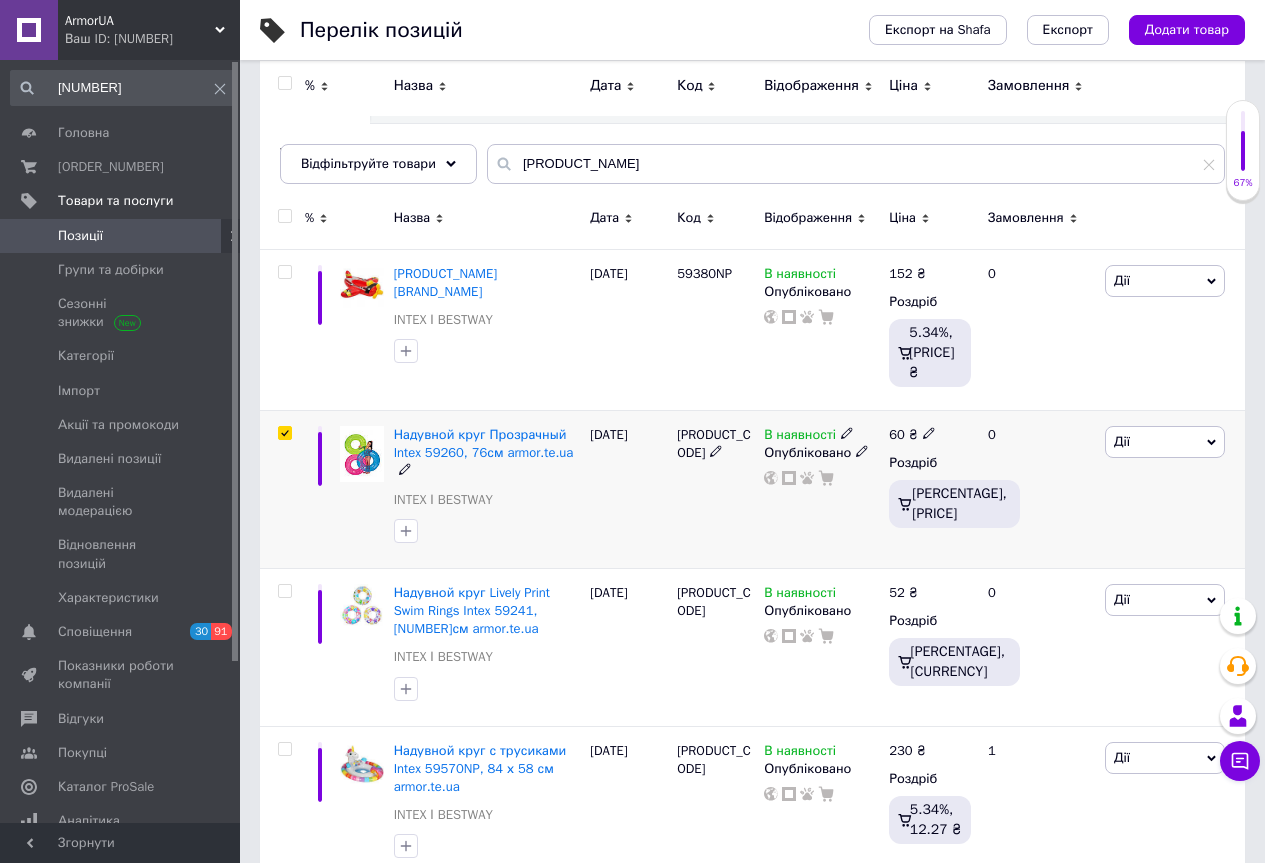 checkbox on "true" 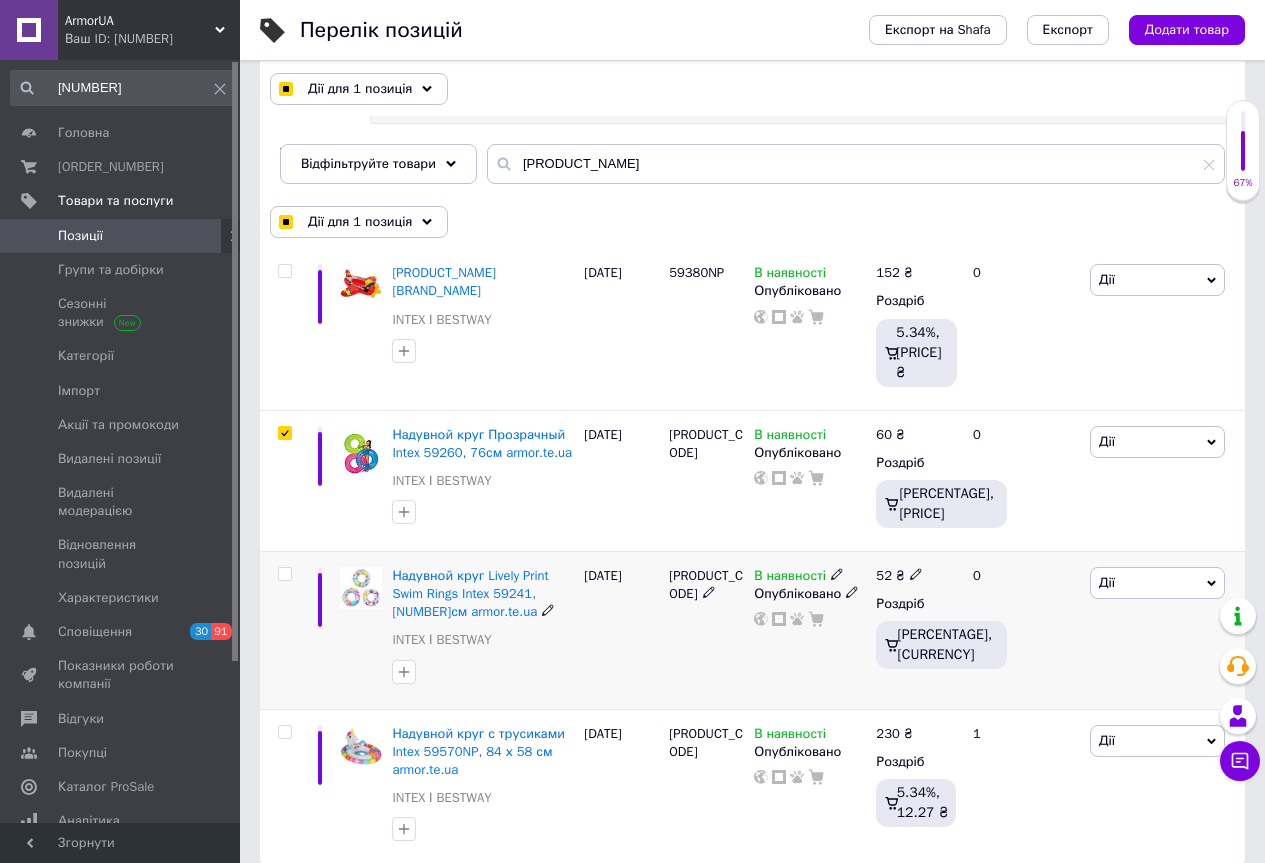 click at bounding box center (284, 574) 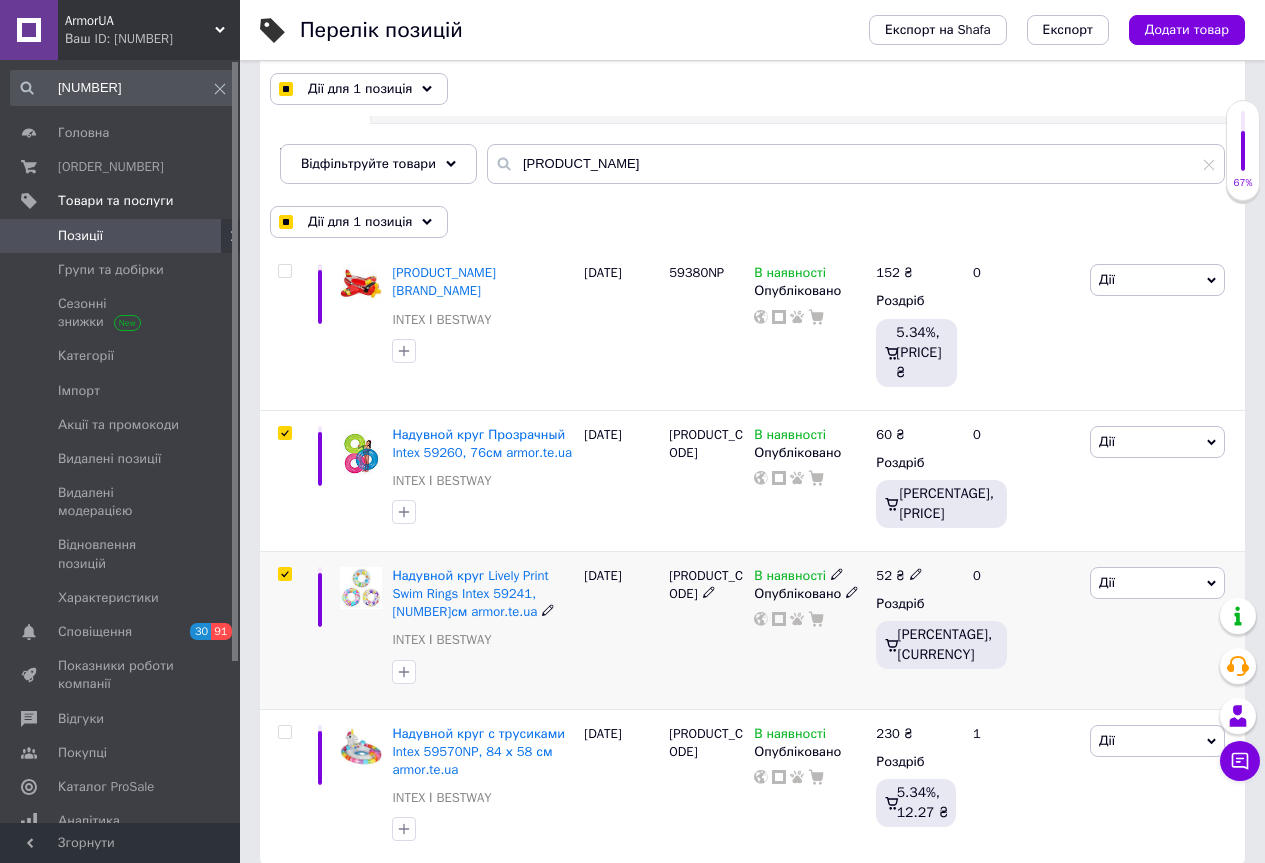 checkbox on "true" 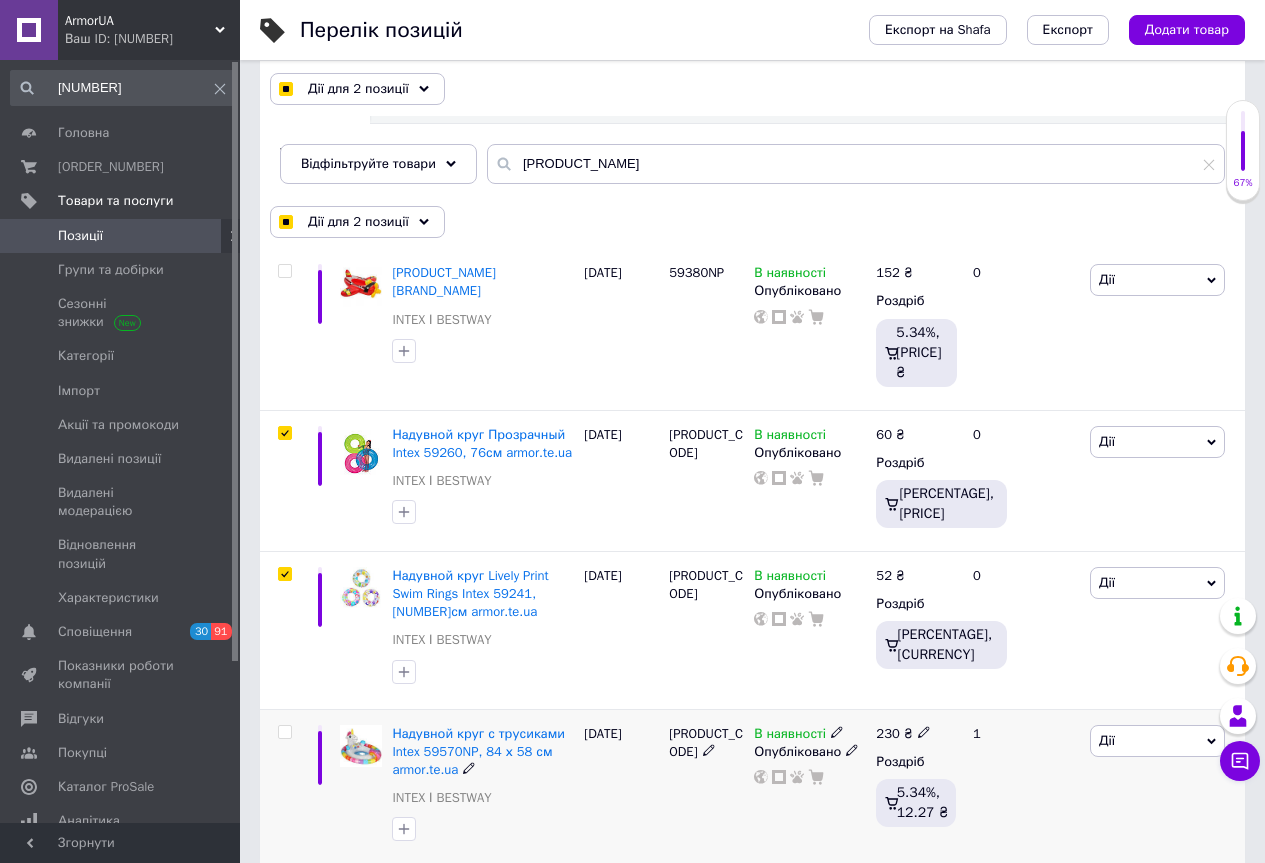 drag, startPoint x: 285, startPoint y: 704, endPoint x: 324, endPoint y: 678, distance: 46.872166 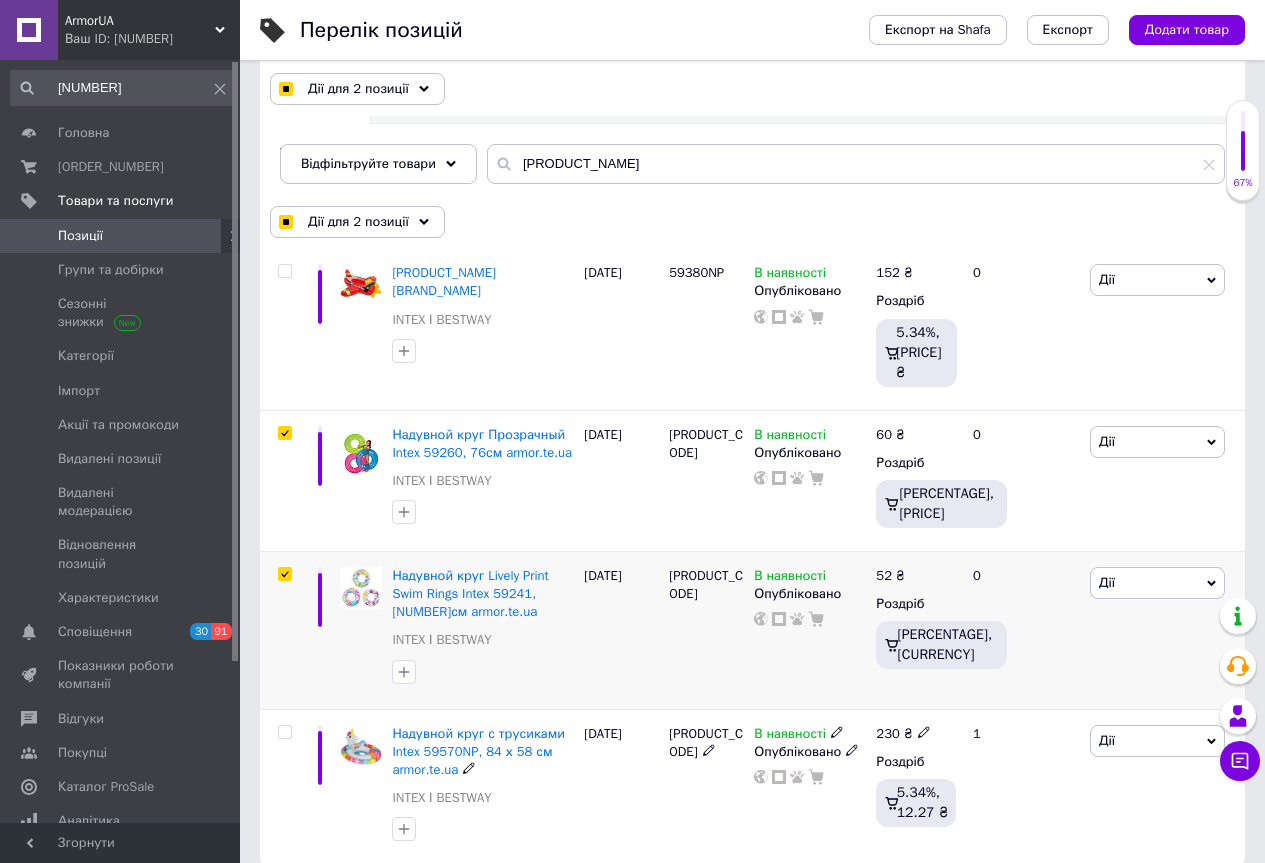 click at bounding box center (284, 732) 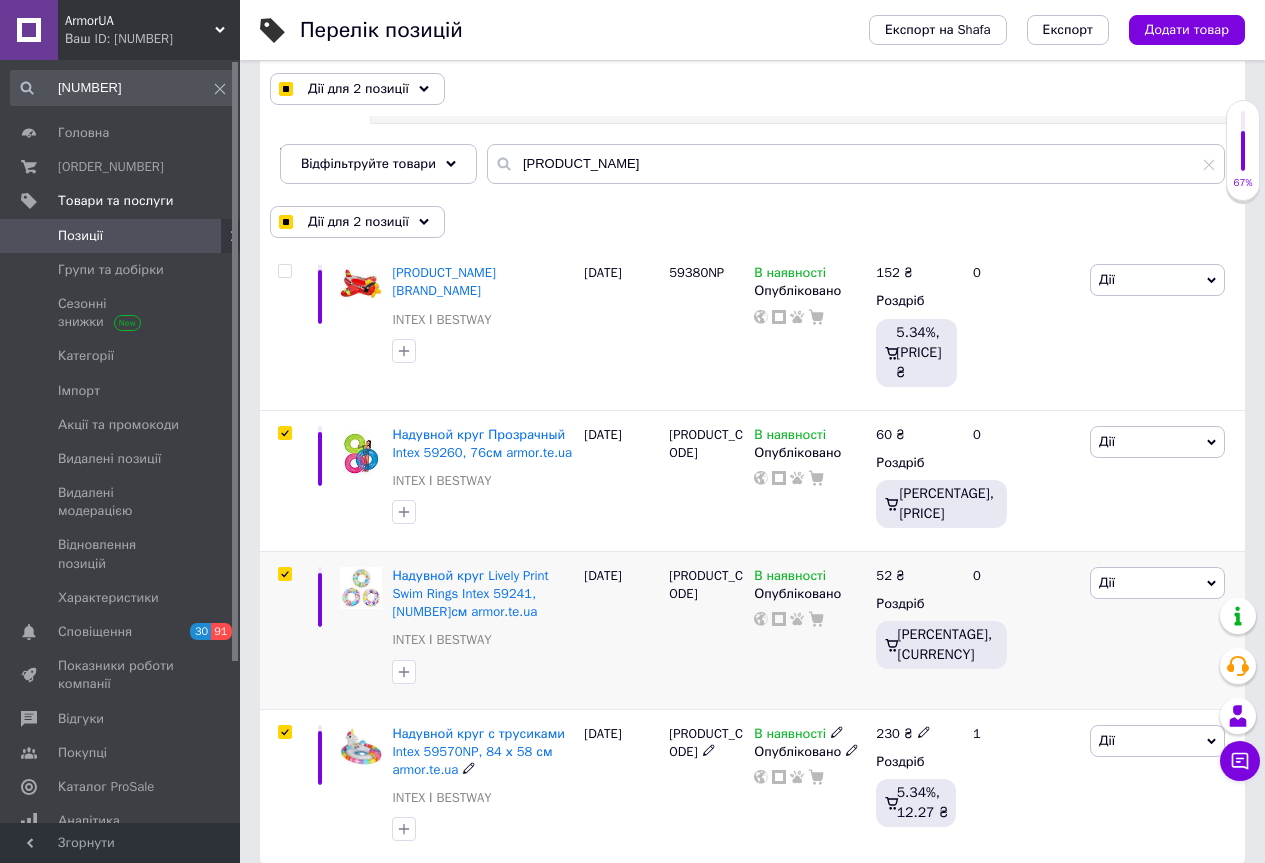 checkbox on "true" 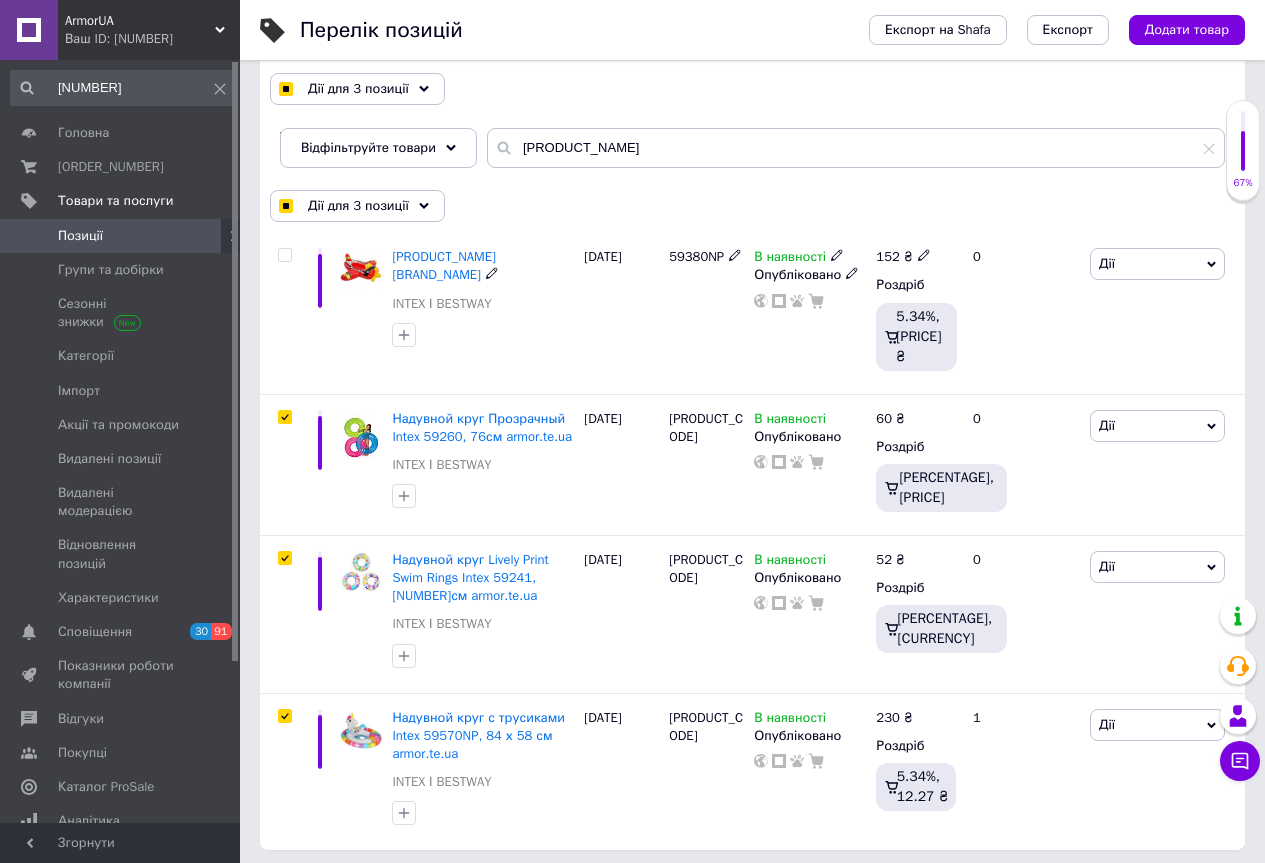 scroll, scrollTop: 222, scrollLeft: 0, axis: vertical 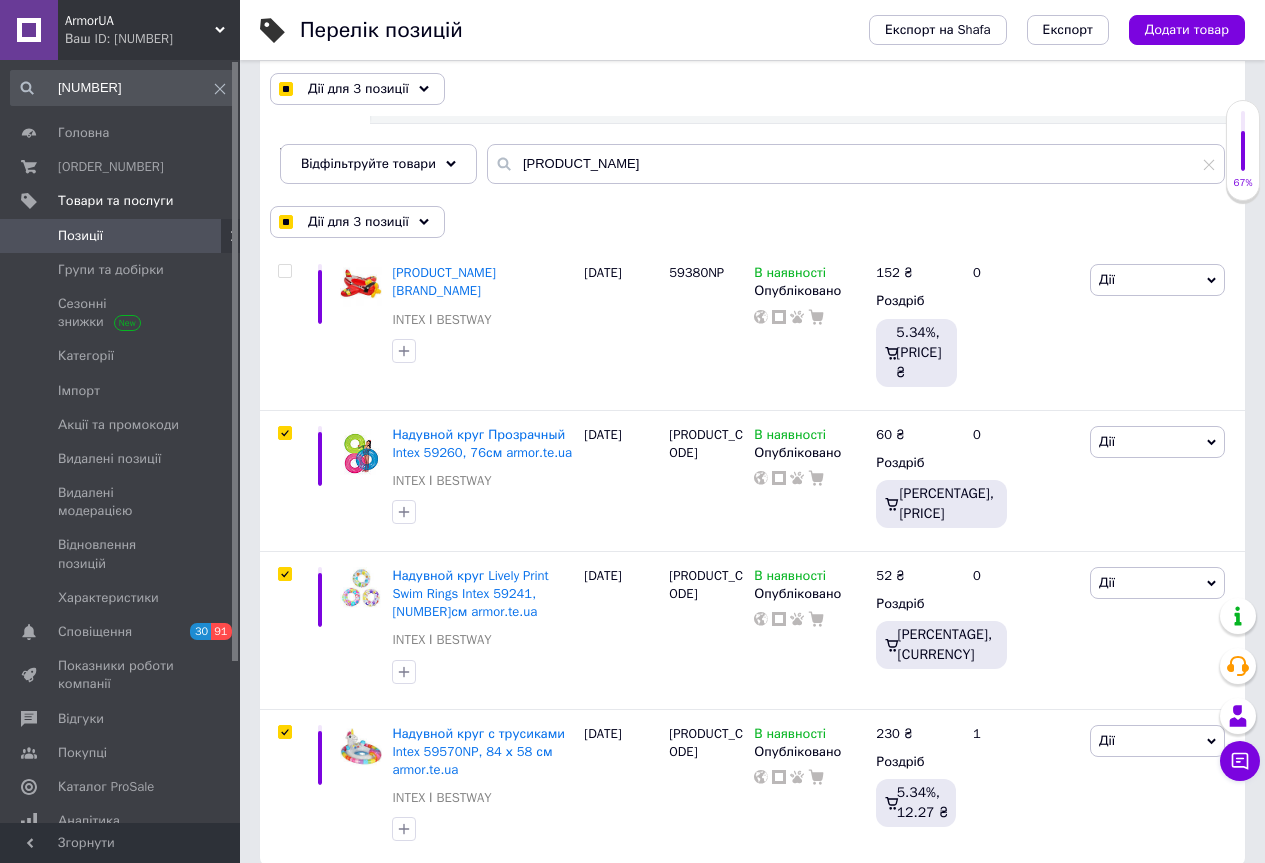 drag, startPoint x: 1192, startPoint y: 27, endPoint x: 1181, endPoint y: 54, distance: 29.15476 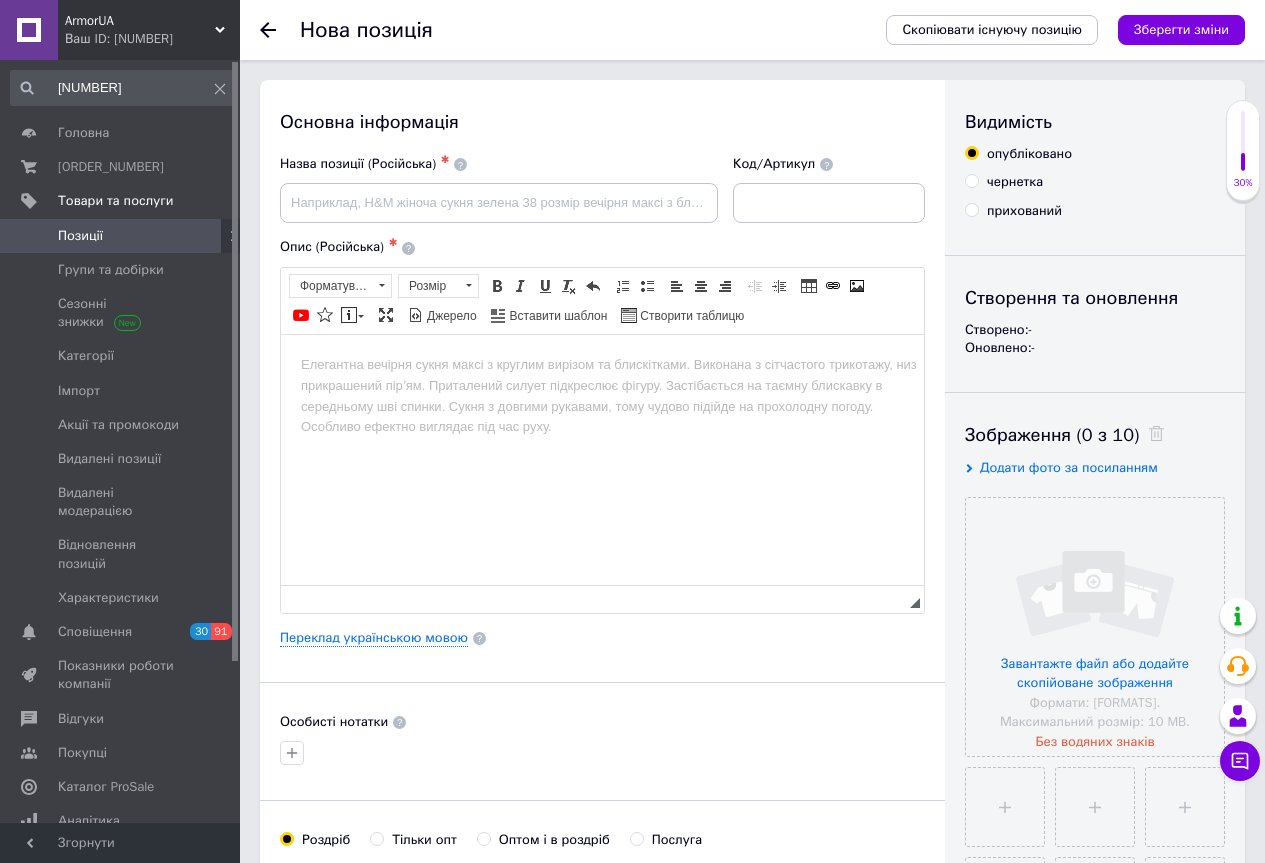 scroll, scrollTop: 0, scrollLeft: 0, axis: both 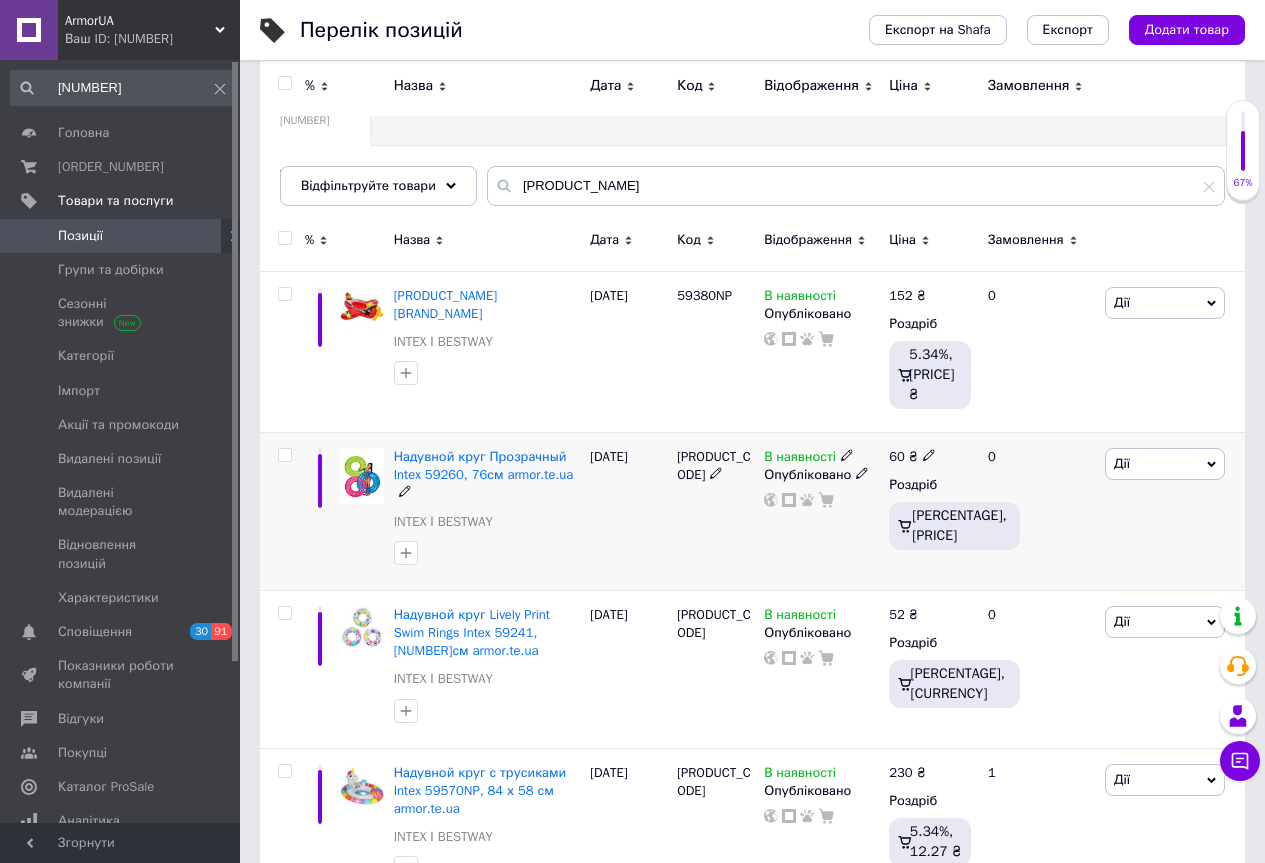 click at bounding box center [284, 455] 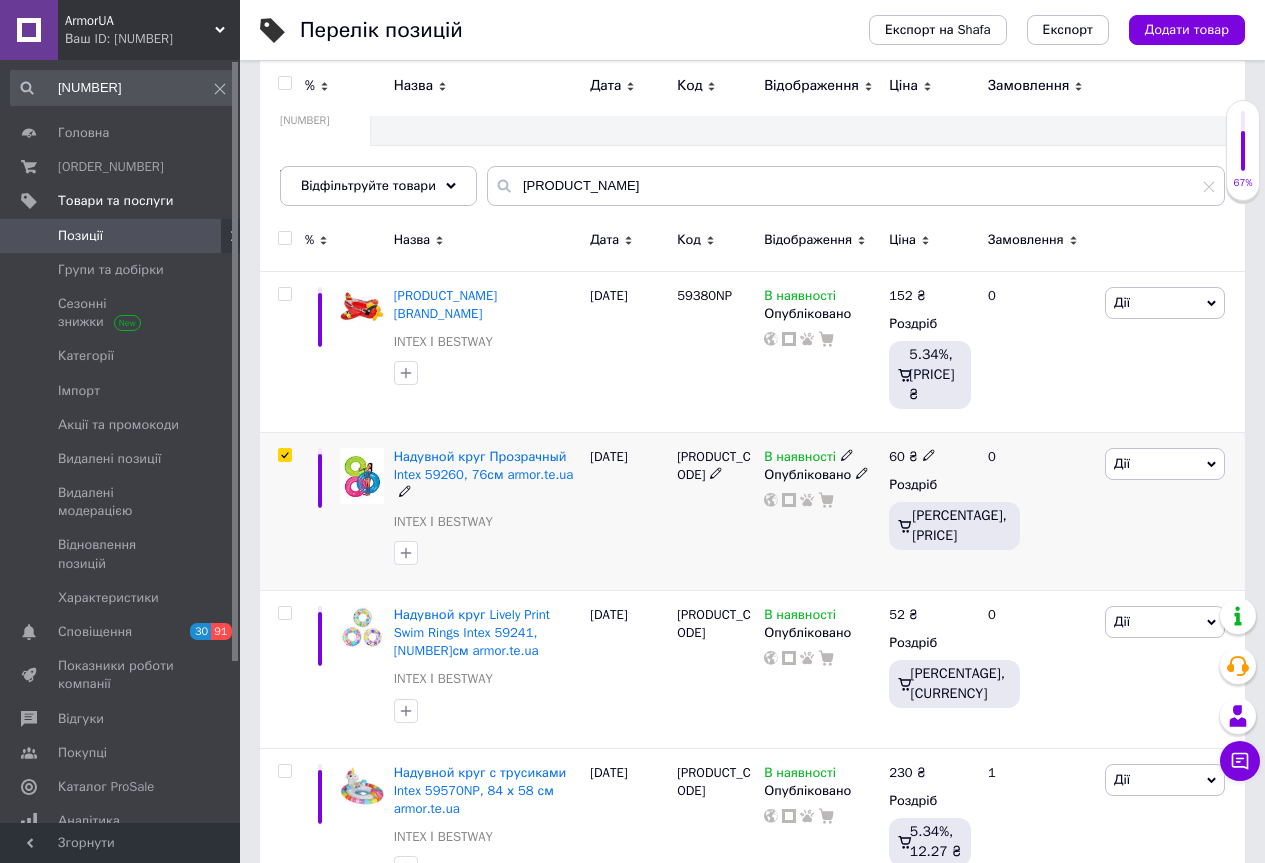 checkbox on "true" 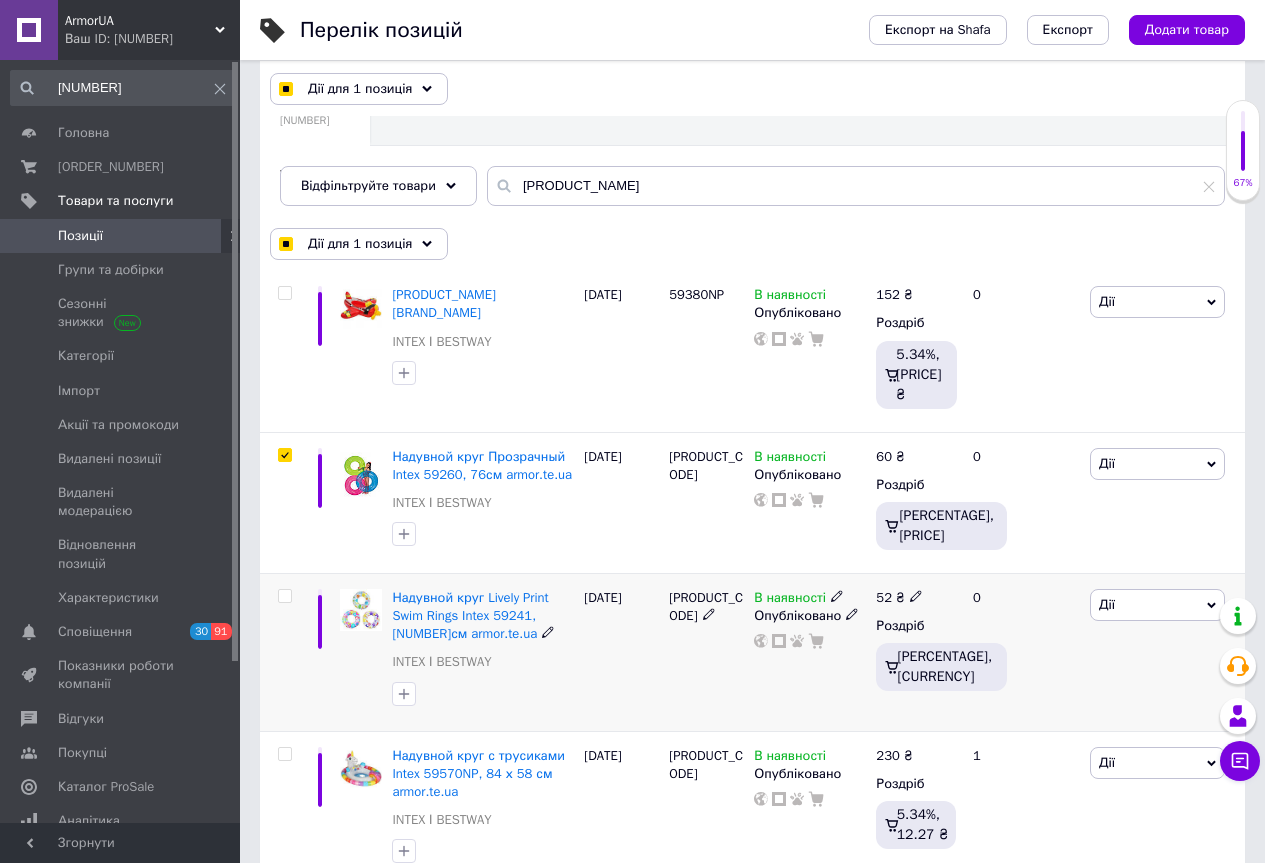 click at bounding box center (284, 596) 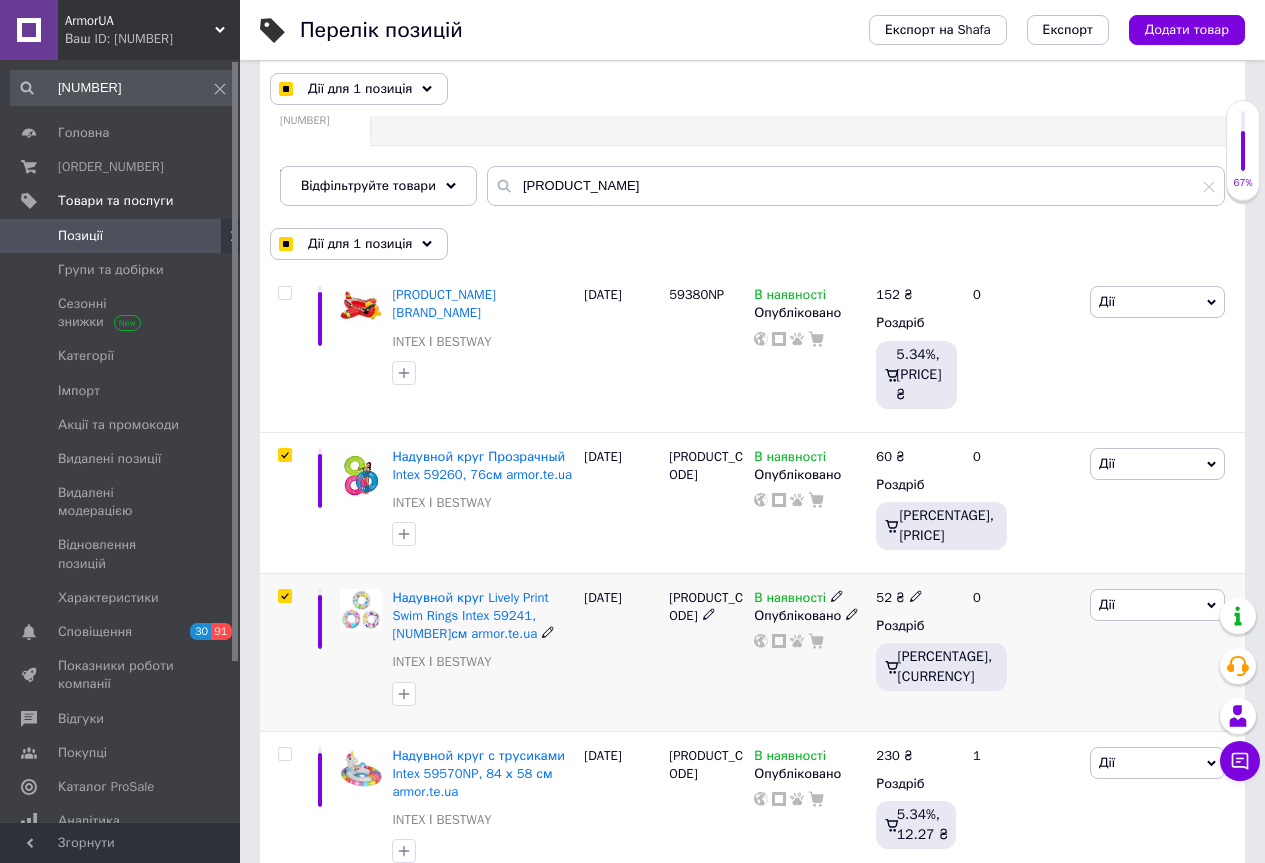 checkbox on "true" 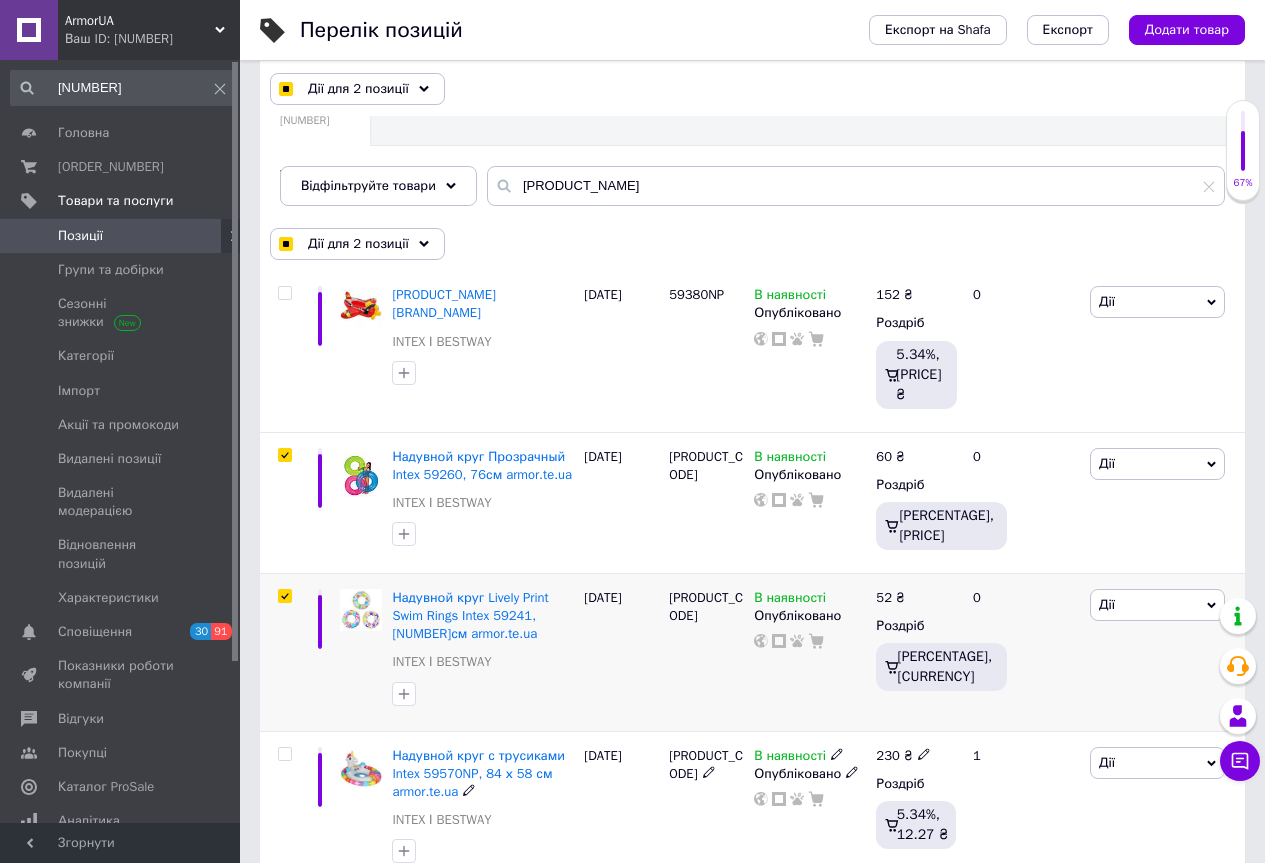 drag, startPoint x: 284, startPoint y: 732, endPoint x: 322, endPoint y: 694, distance: 53.740116 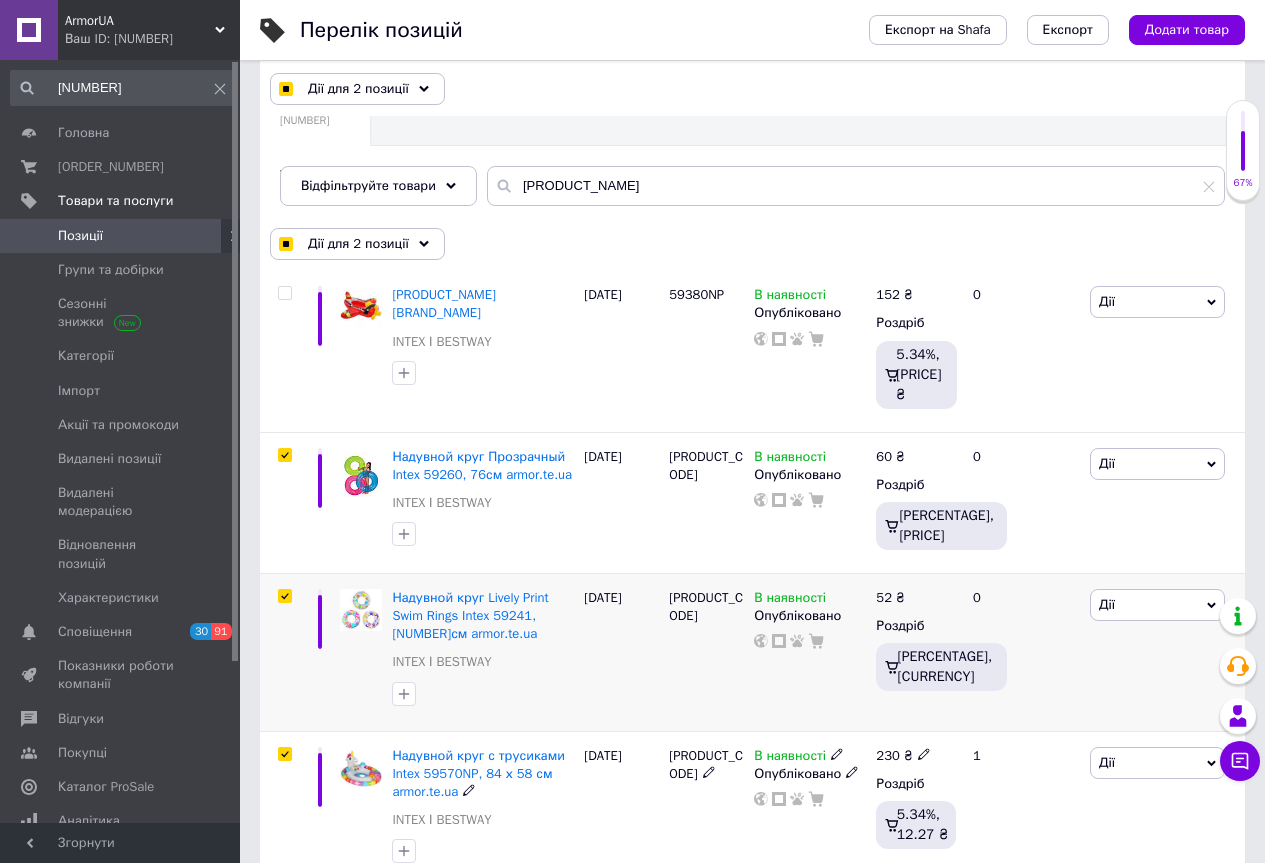 checkbox on "true" 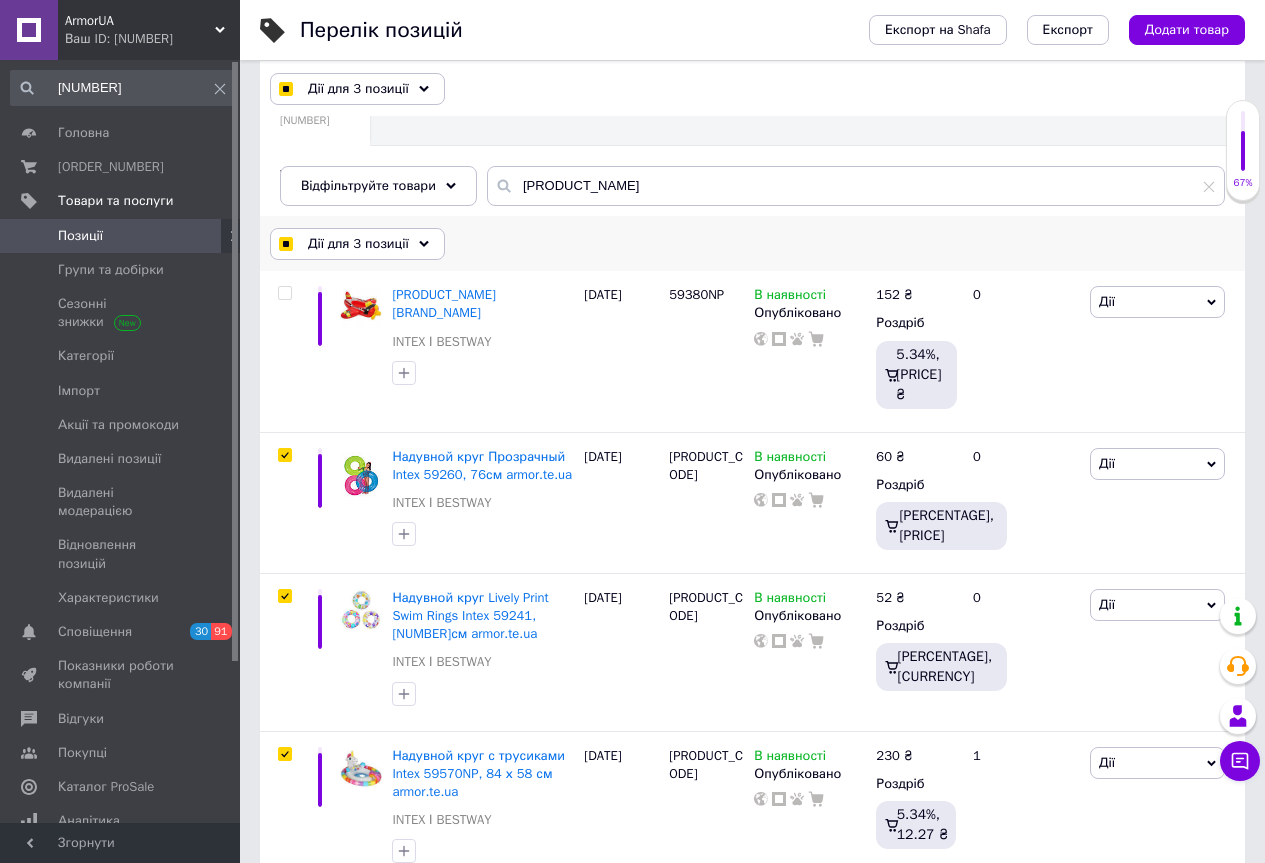 click 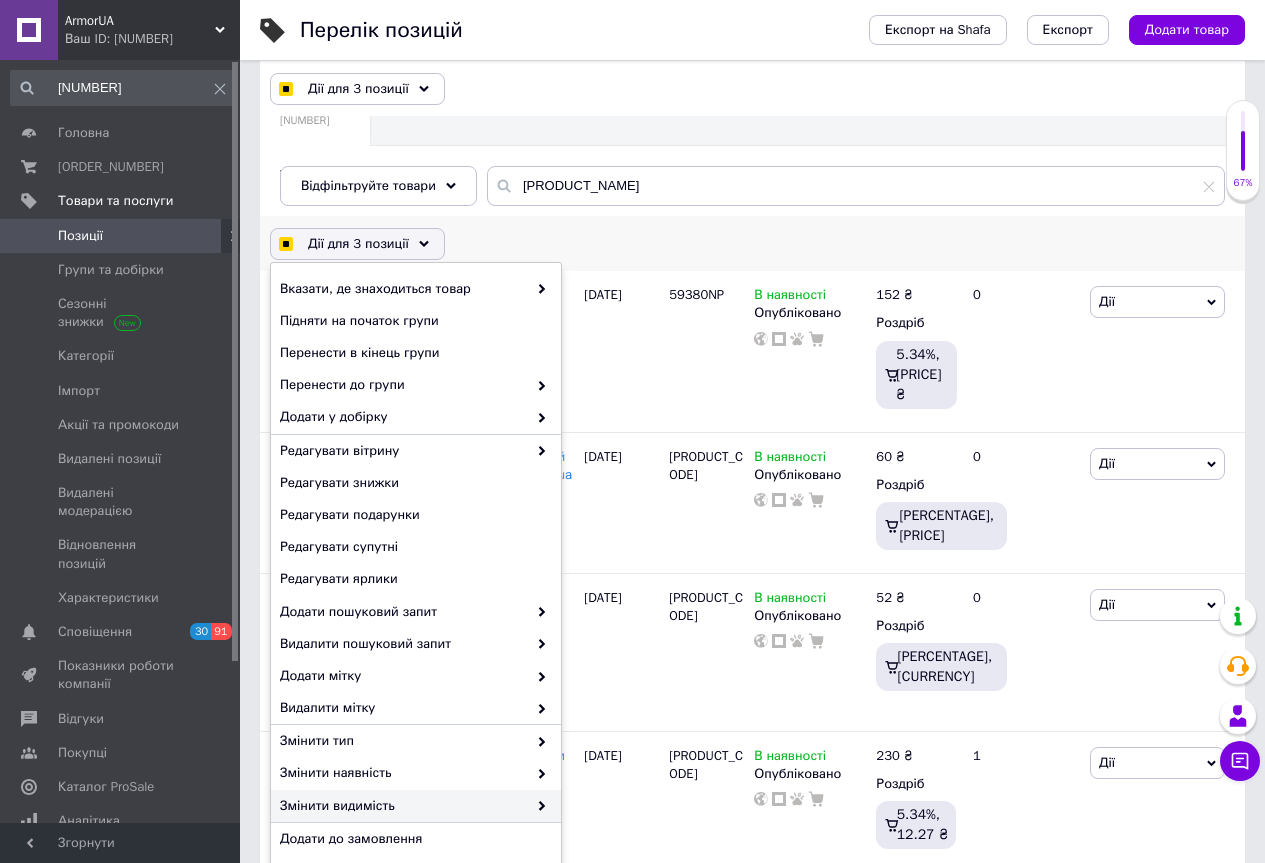 scroll, scrollTop: 33, scrollLeft: 0, axis: vertical 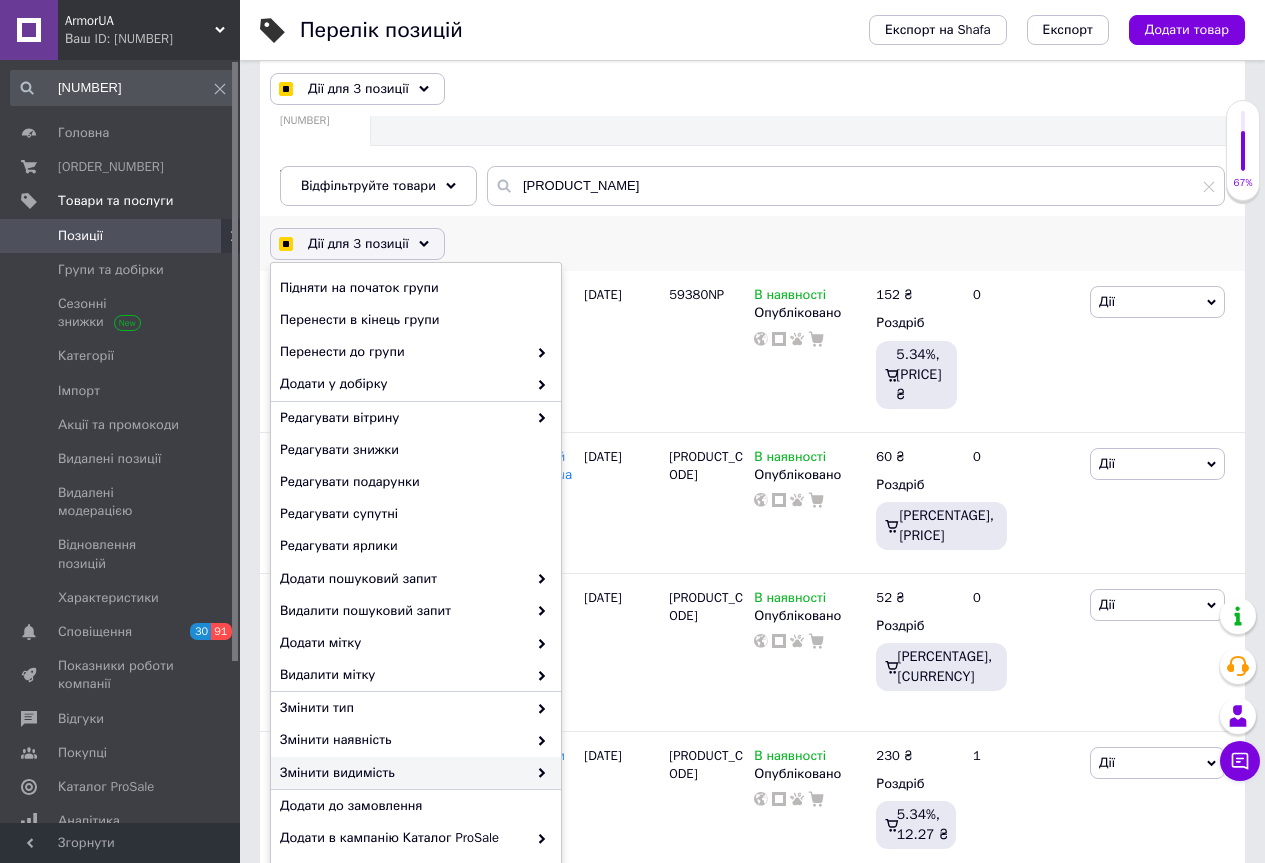 checkbox on "true" 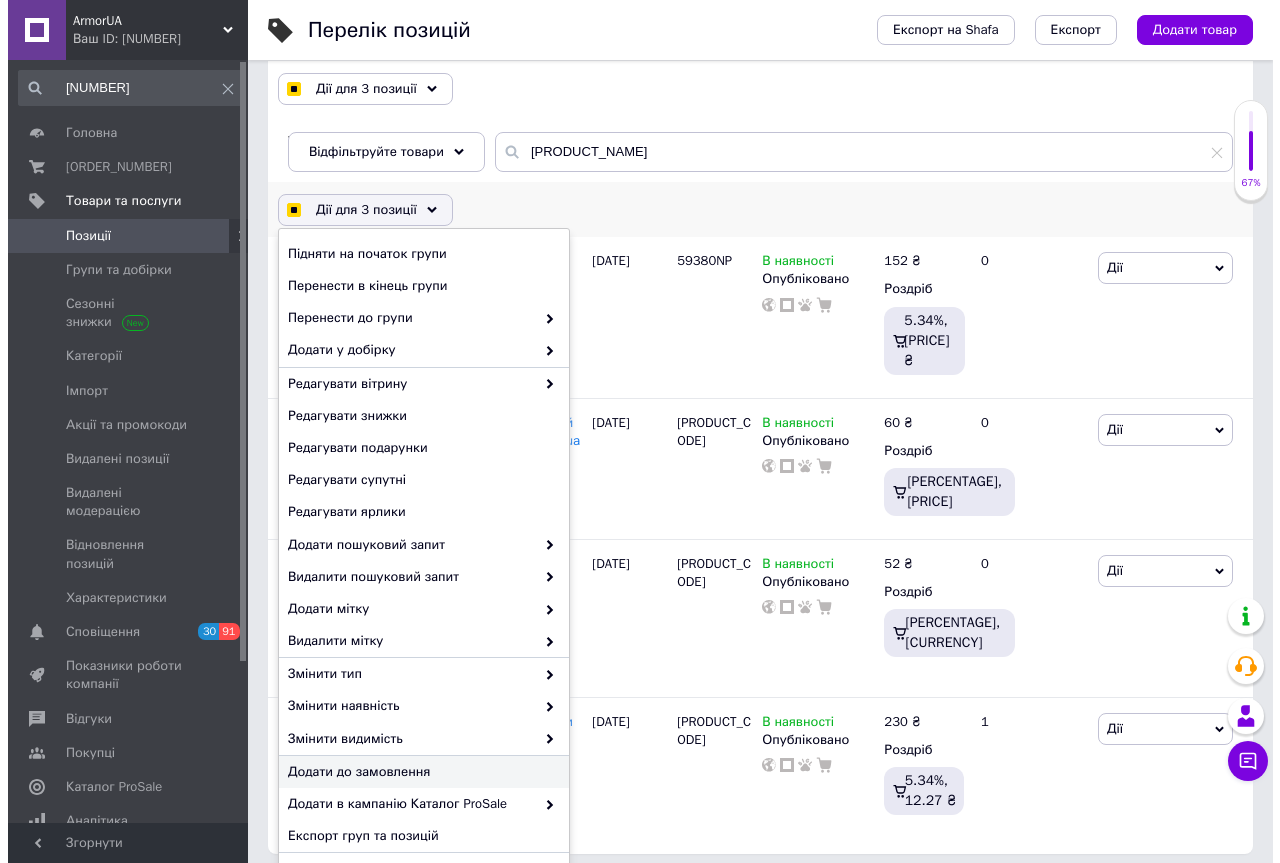 scroll, scrollTop: 248, scrollLeft: 0, axis: vertical 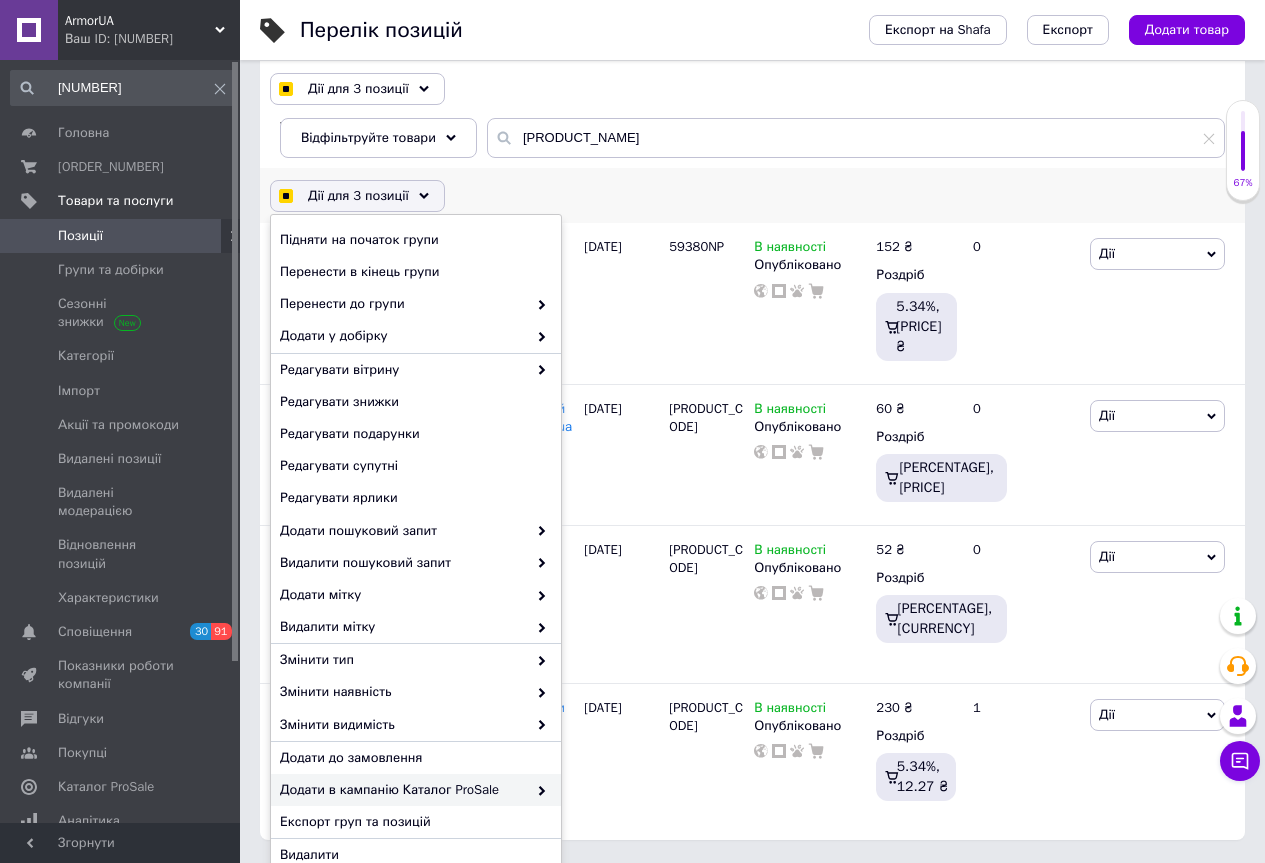 checkbox on "true" 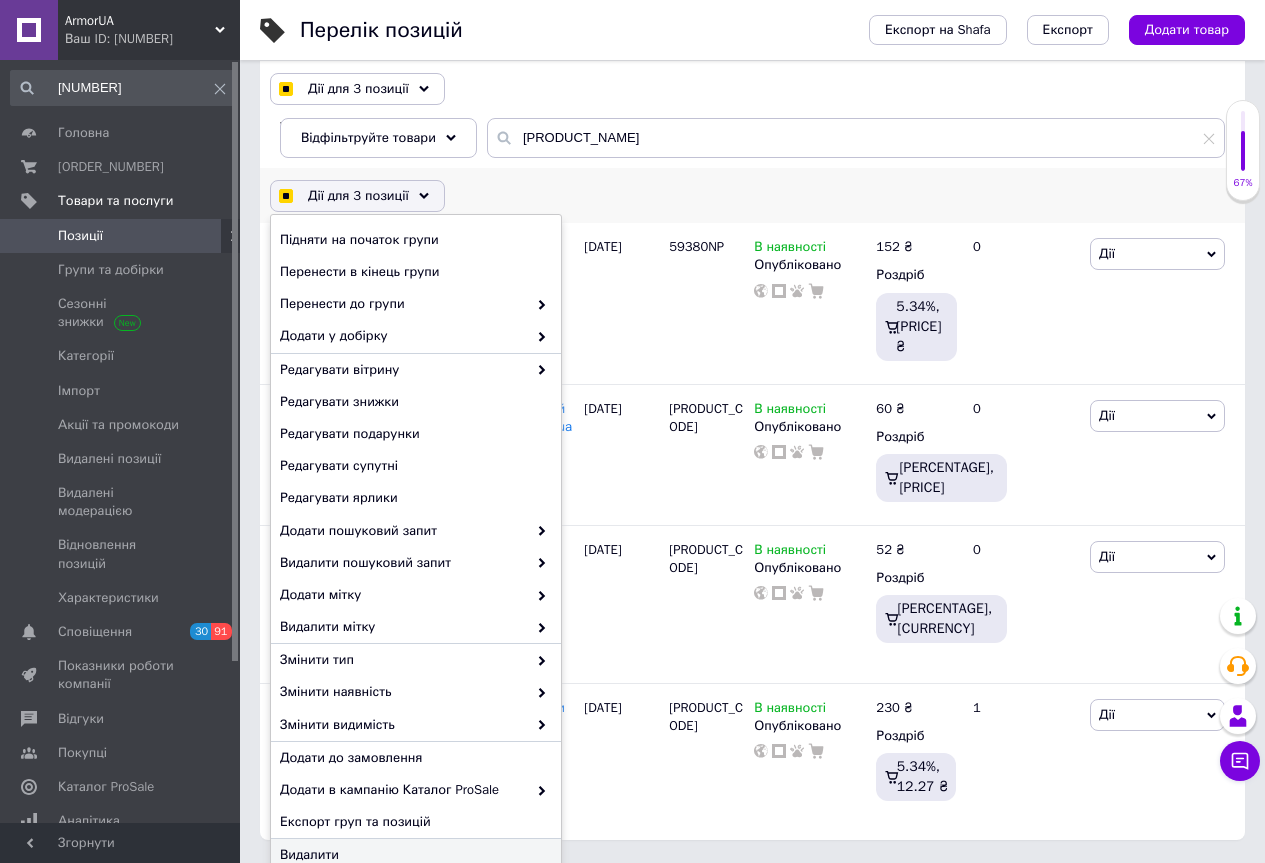 checkbox on "true" 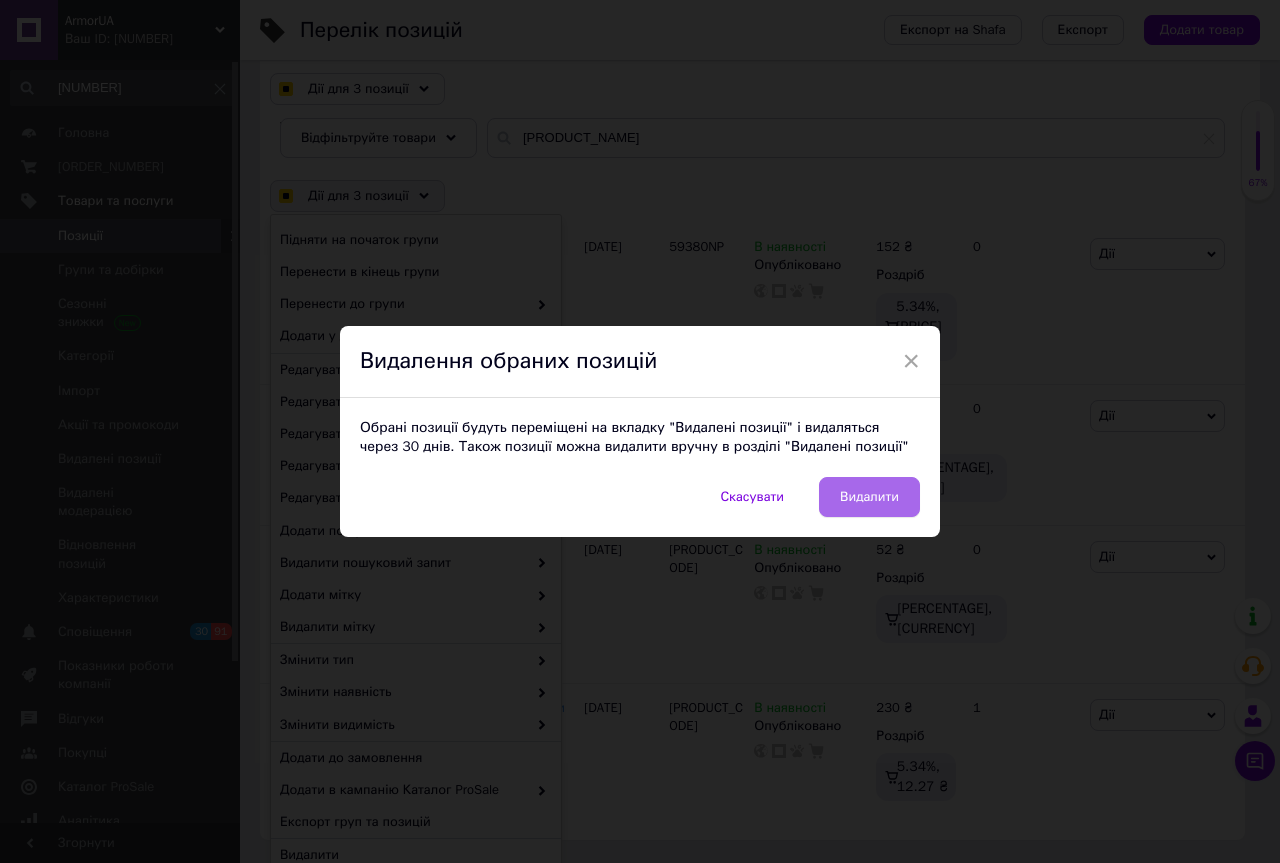 click on "Видалити" at bounding box center [869, 497] 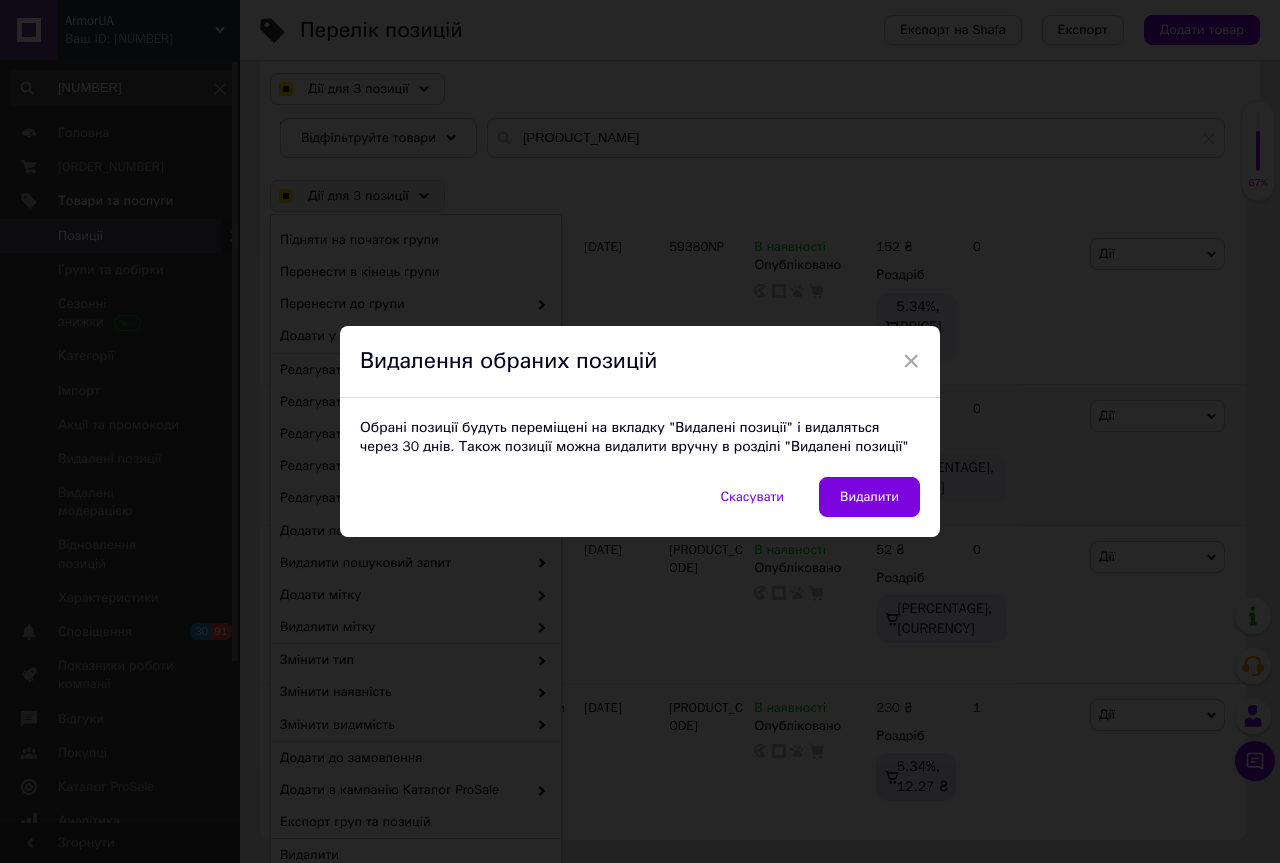 checkbox on "true" 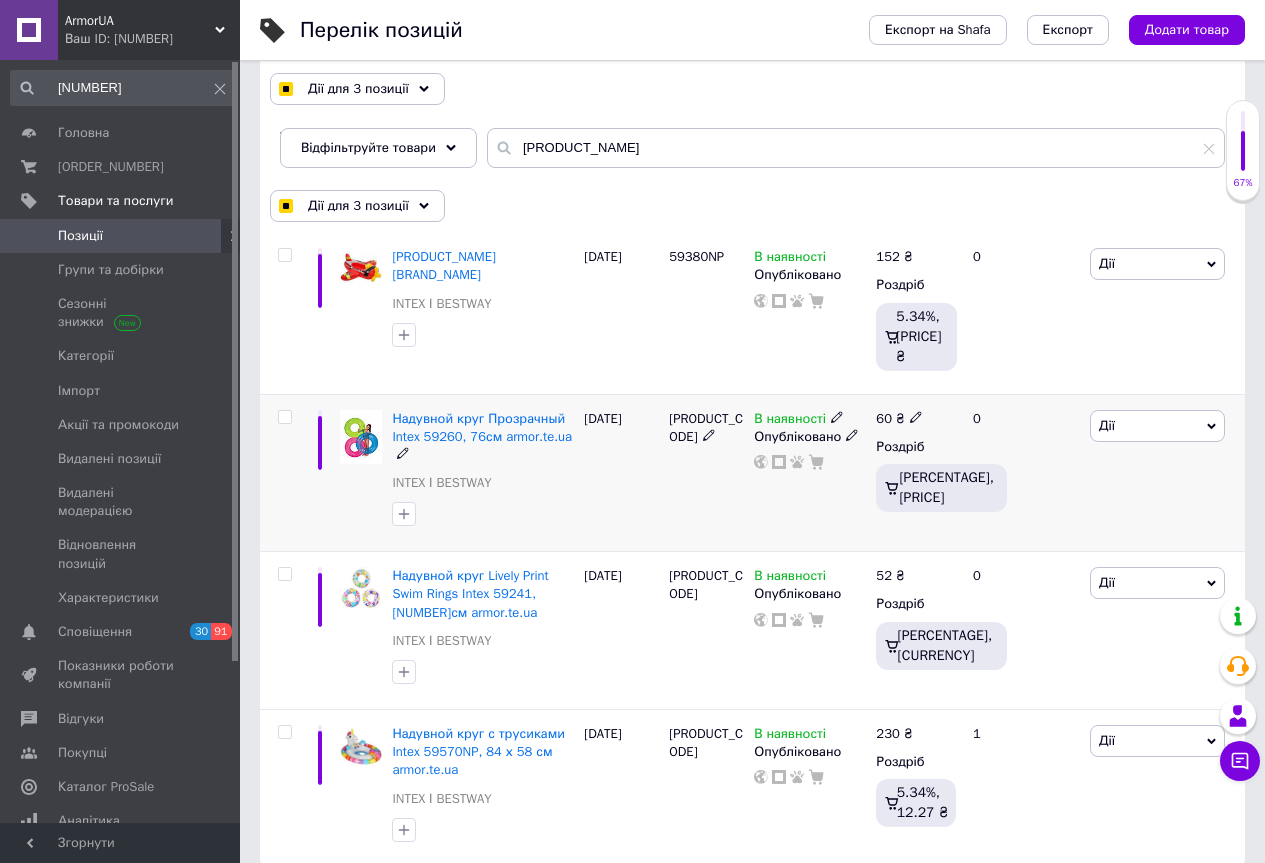 checkbox on "false" 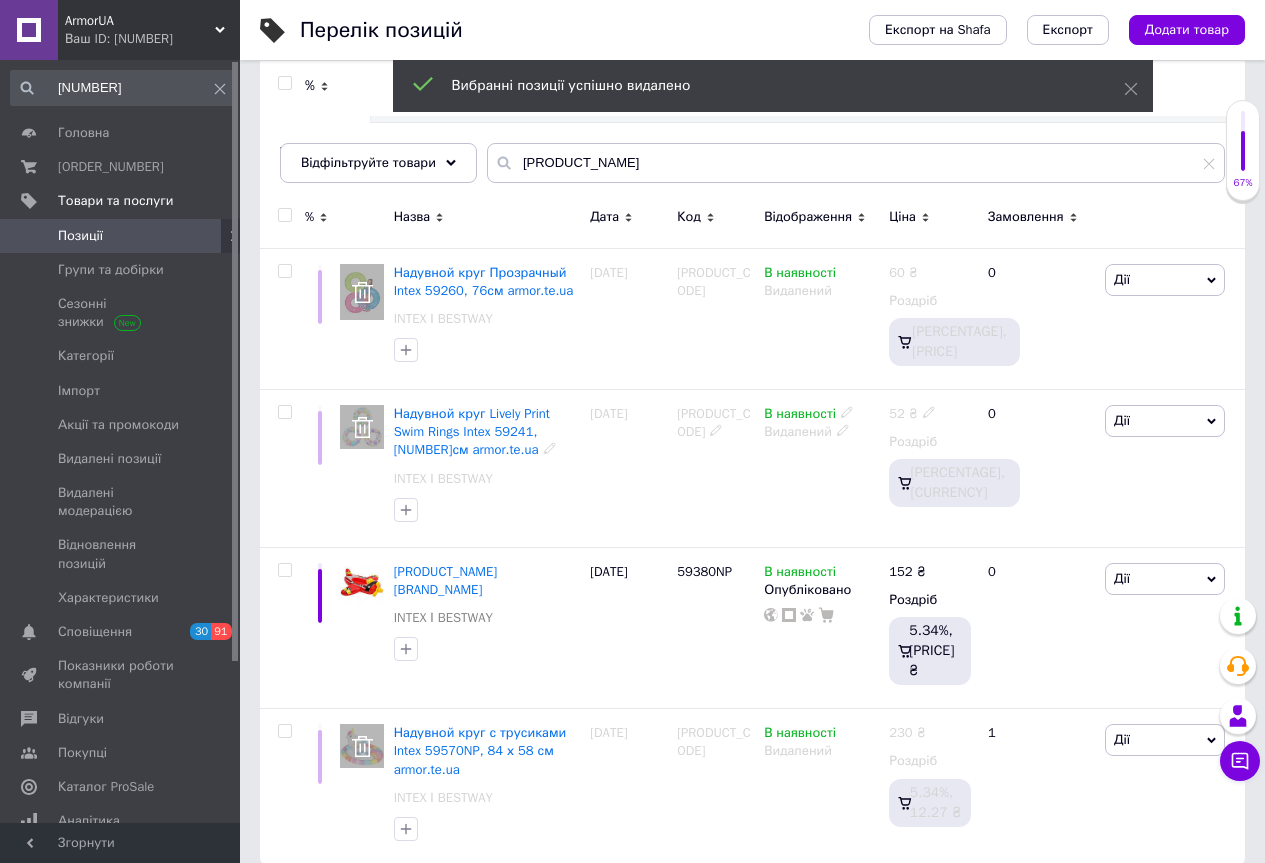scroll, scrollTop: 222, scrollLeft: 0, axis: vertical 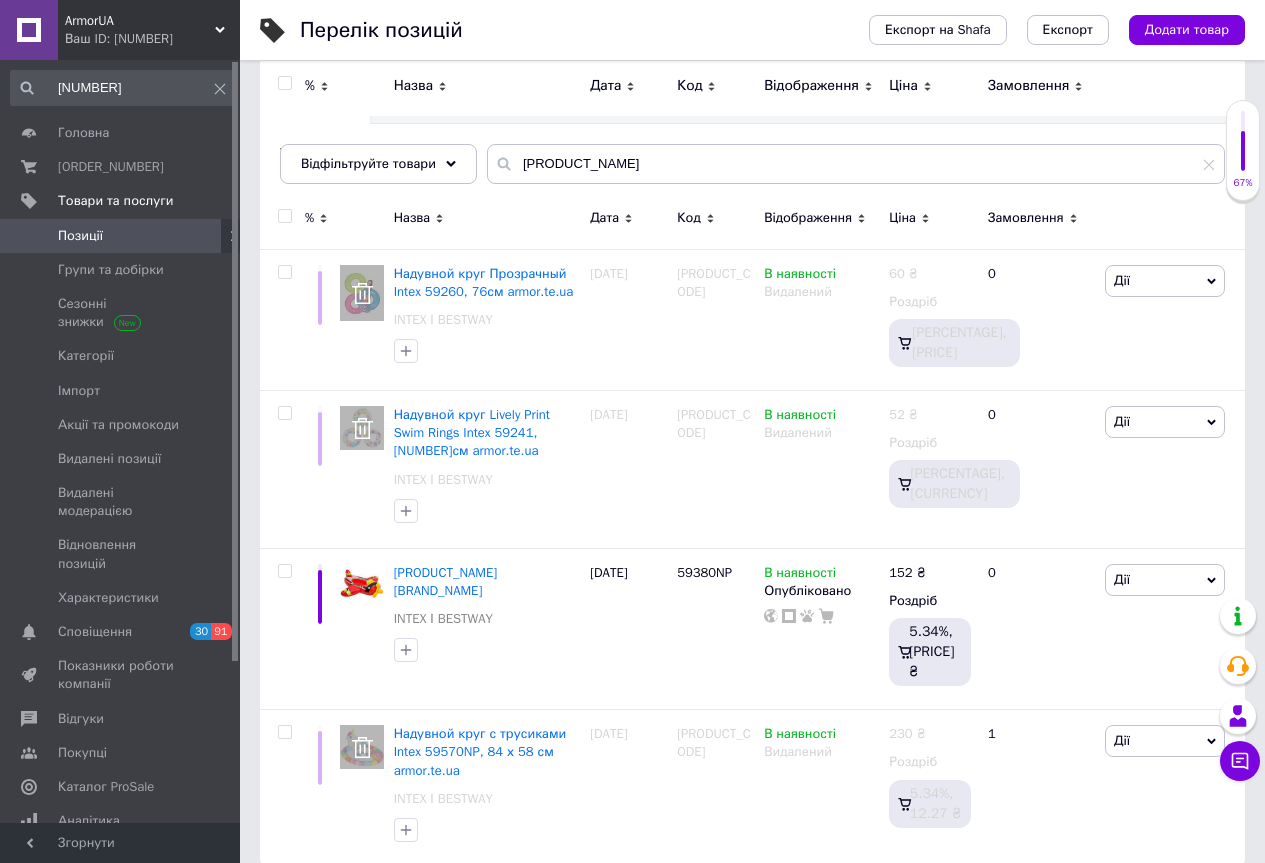 click 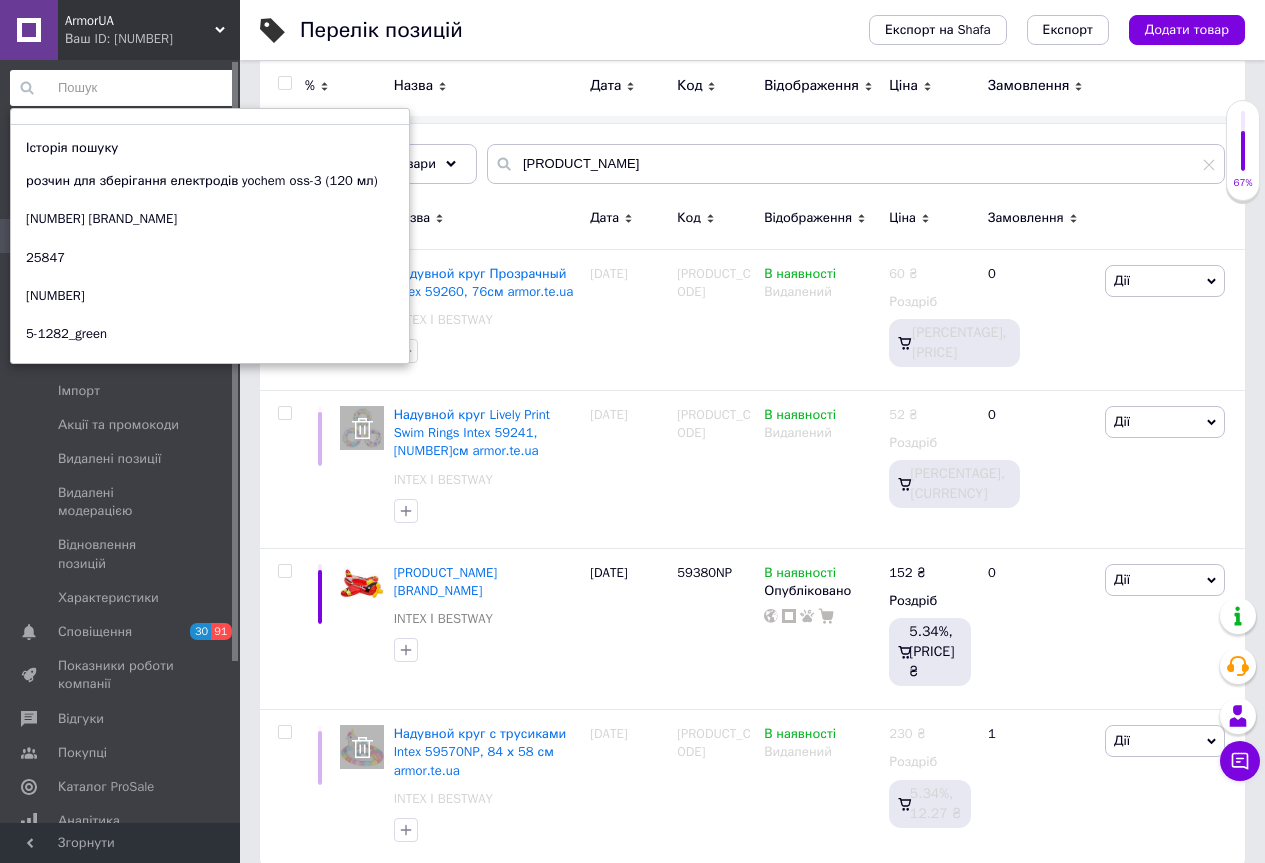 click 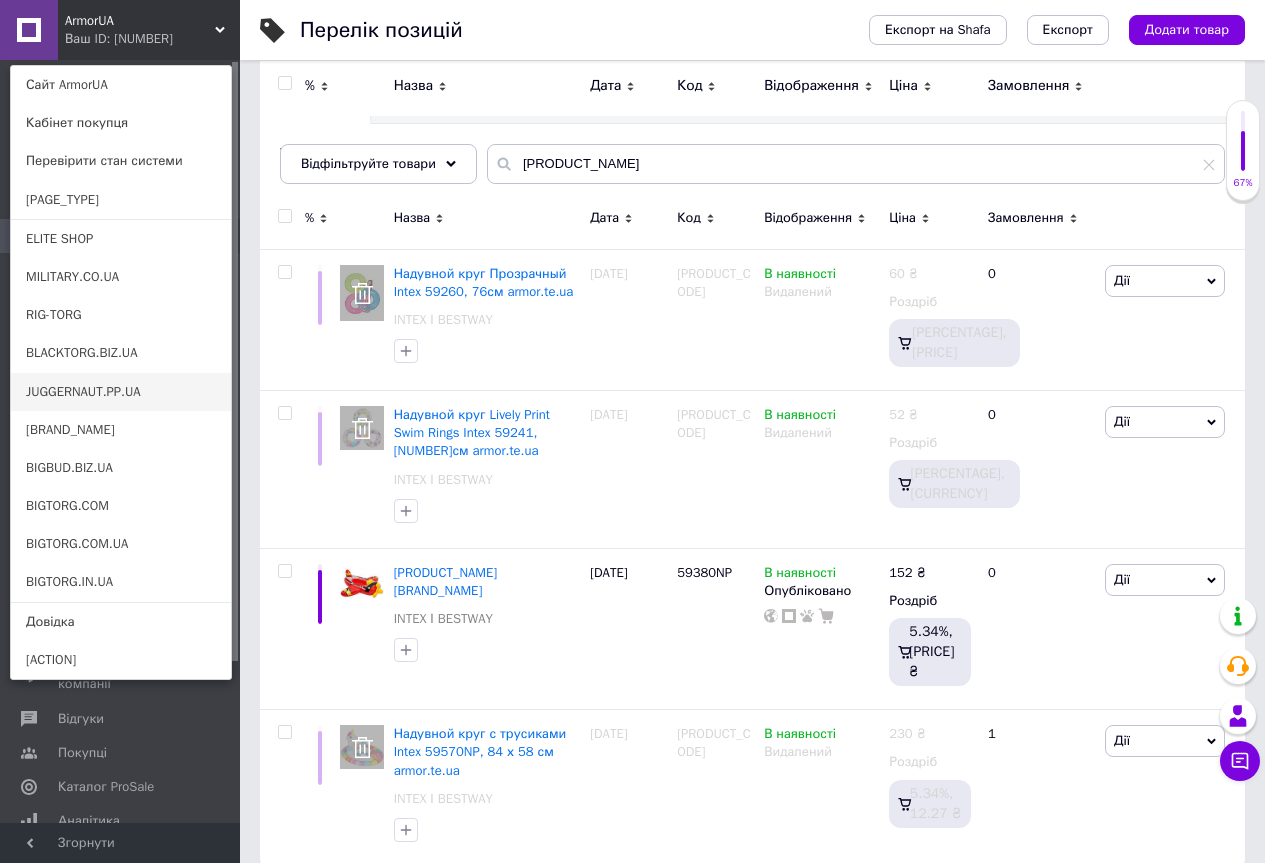 click on "JUGGERNAUT.PP.UA" at bounding box center [121, 392] 